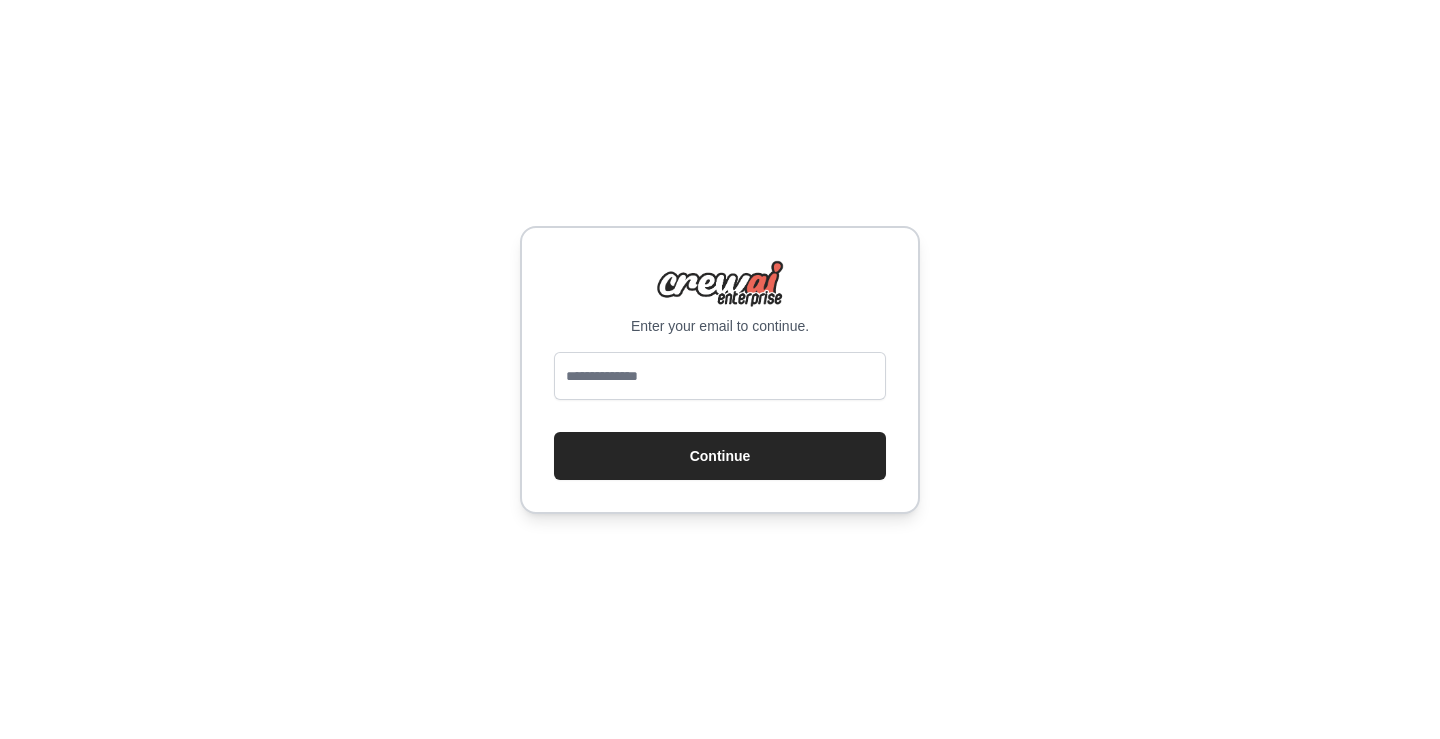 scroll, scrollTop: 0, scrollLeft: 0, axis: both 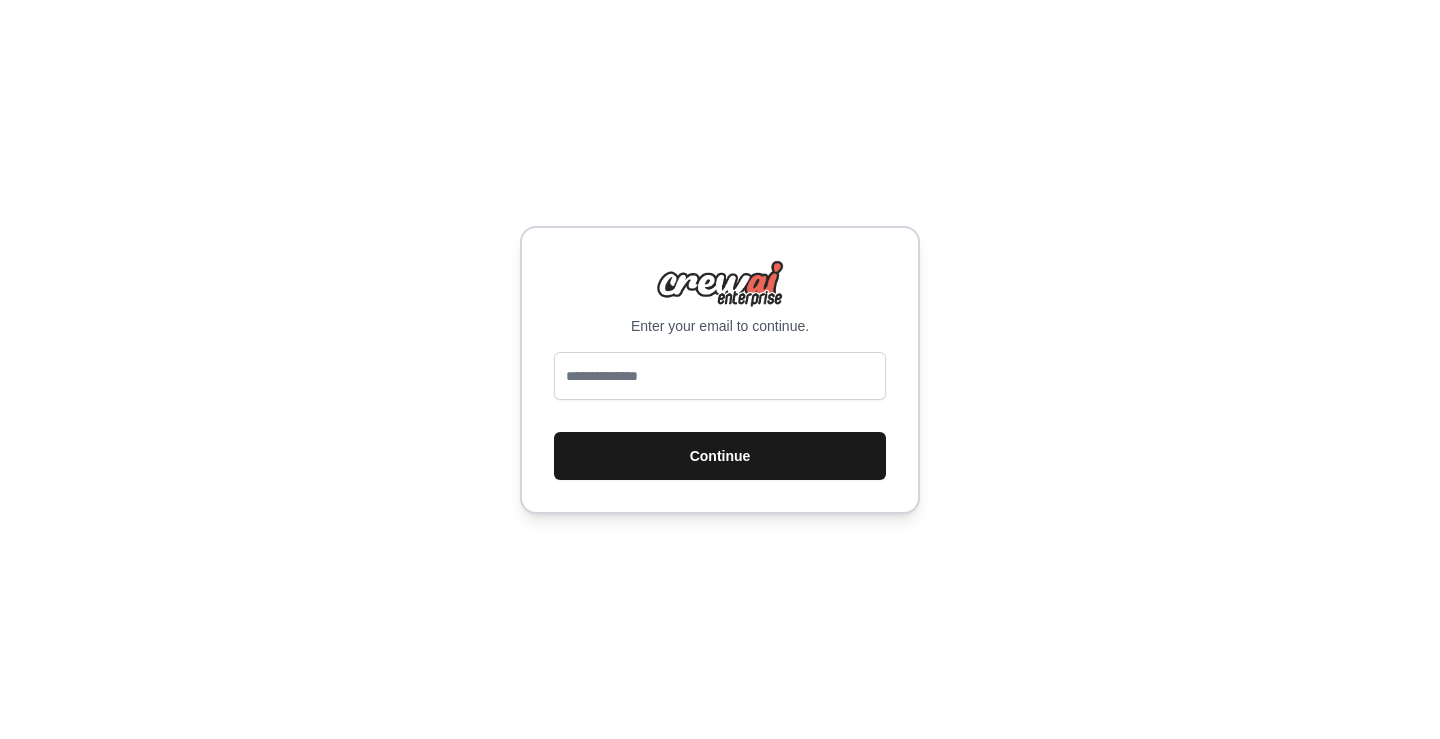 click on "Continue" at bounding box center (720, 456) 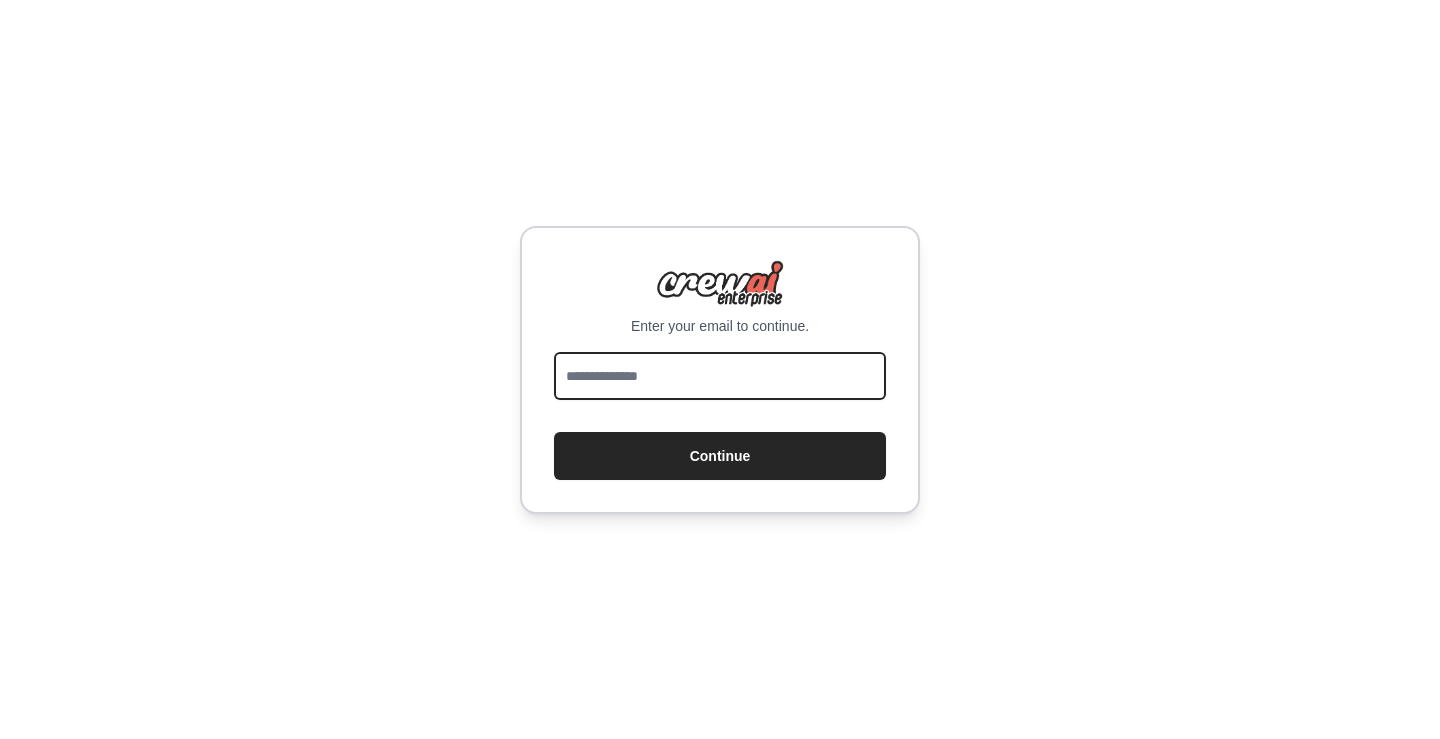 click at bounding box center [720, 376] 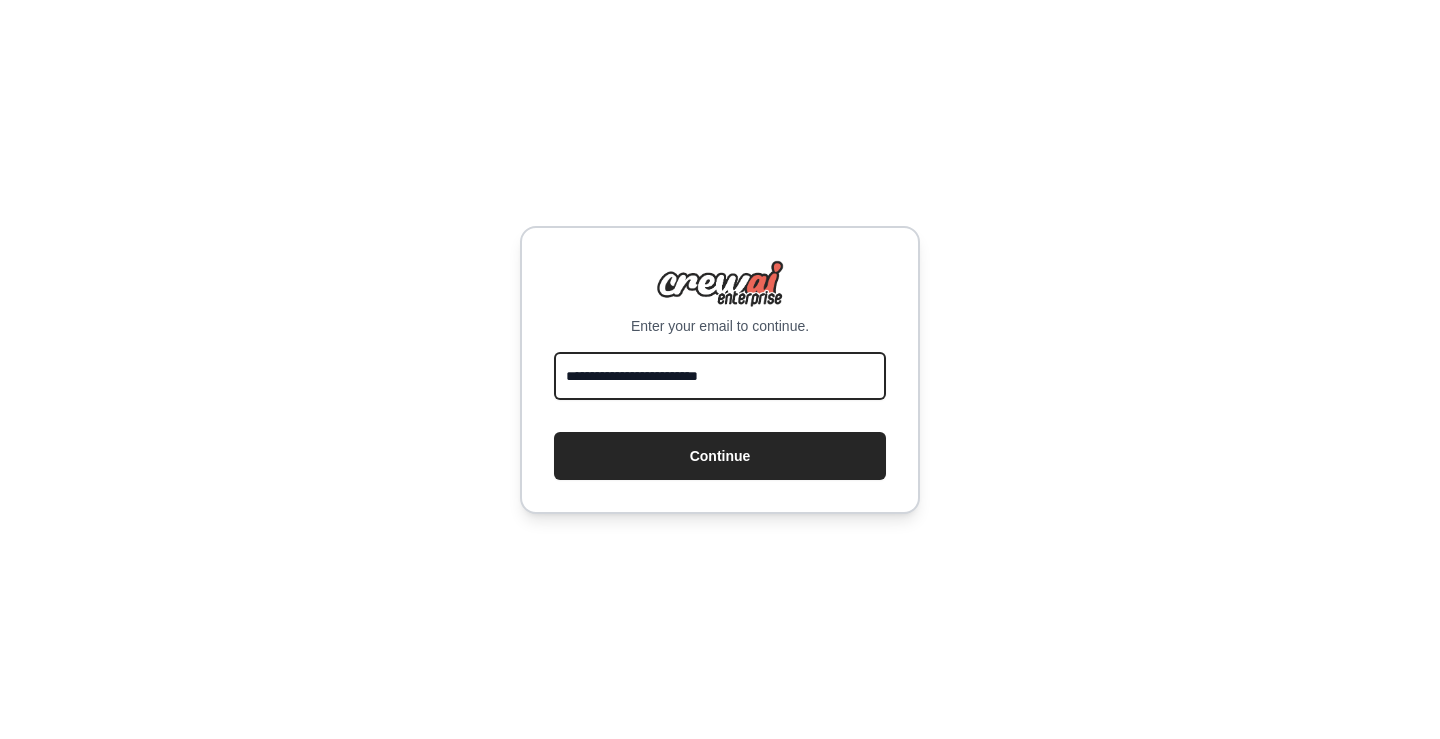 type on "**********" 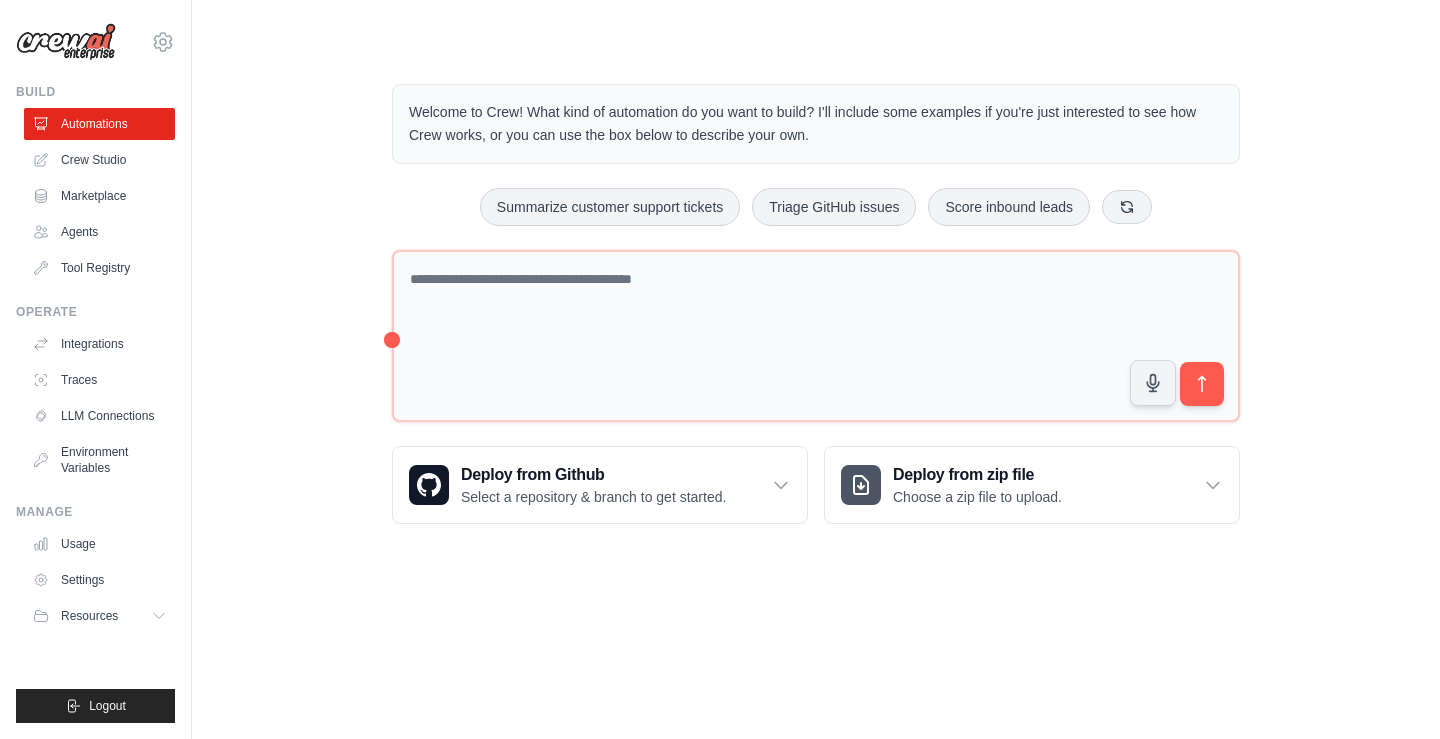 scroll, scrollTop: 0, scrollLeft: 0, axis: both 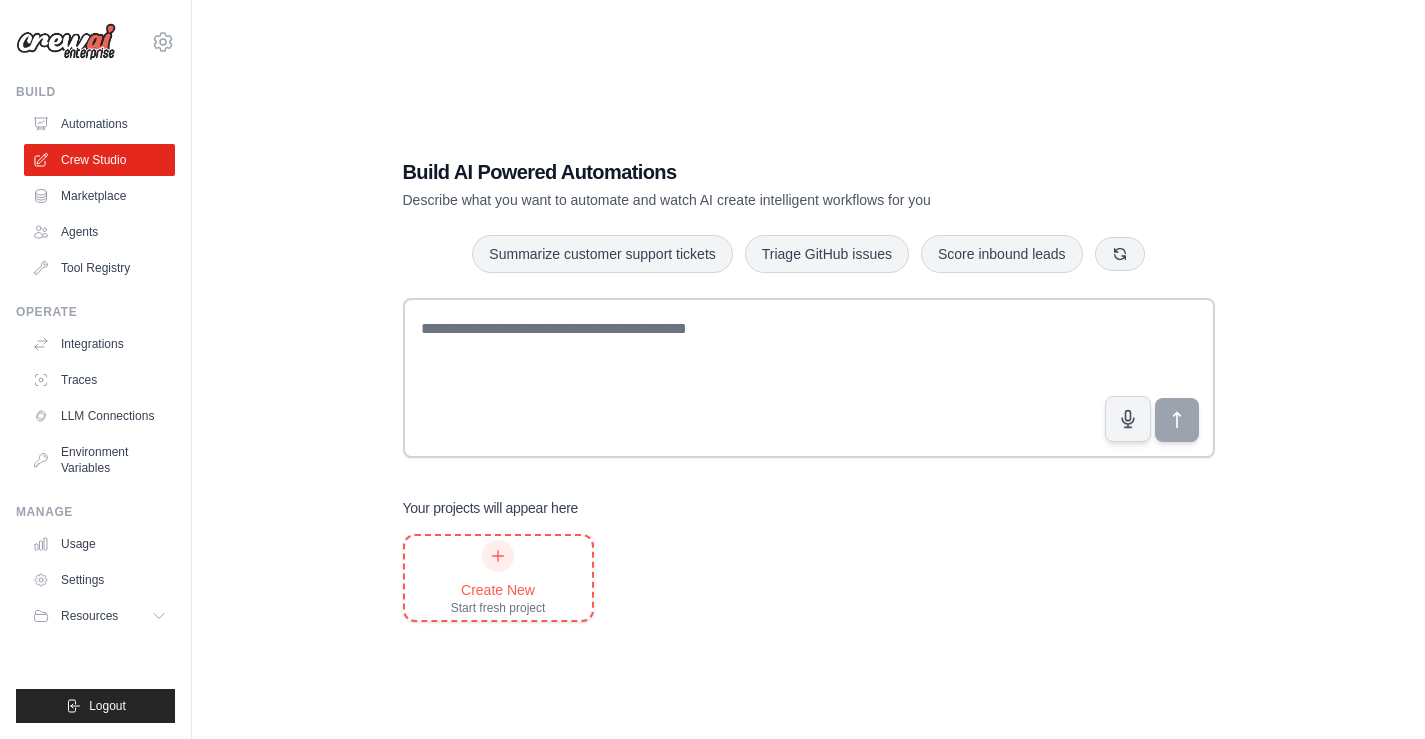 click on "Create New Start fresh project" at bounding box center (498, 578) 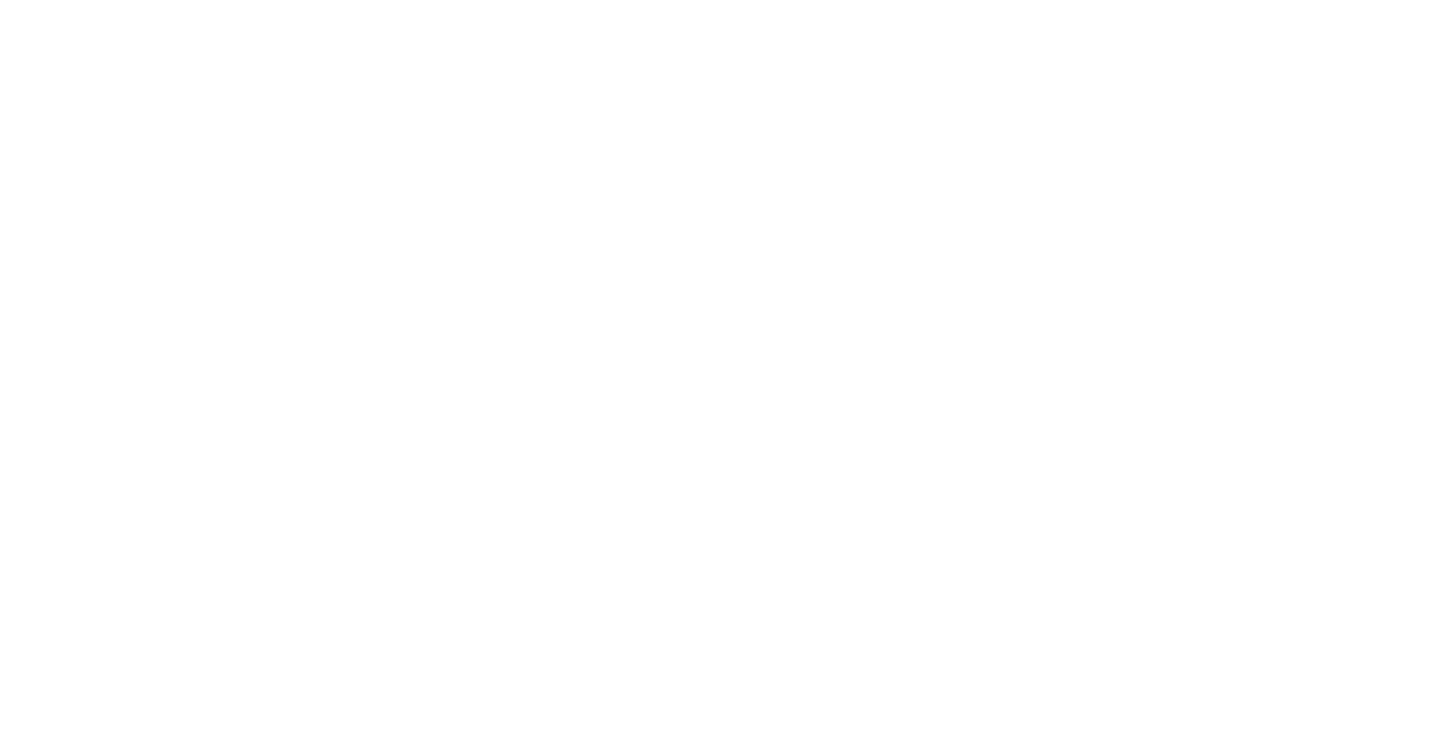 scroll, scrollTop: 0, scrollLeft: 0, axis: both 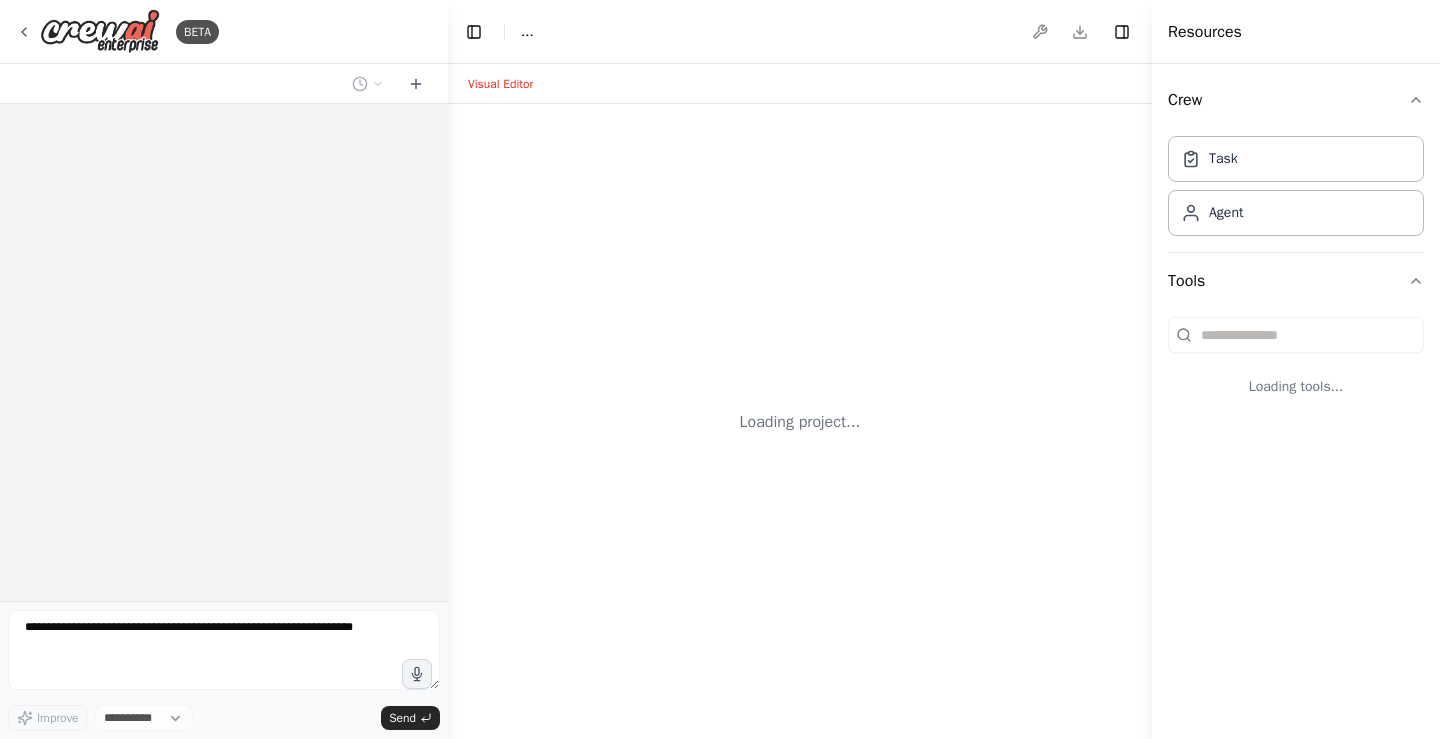 select on "****" 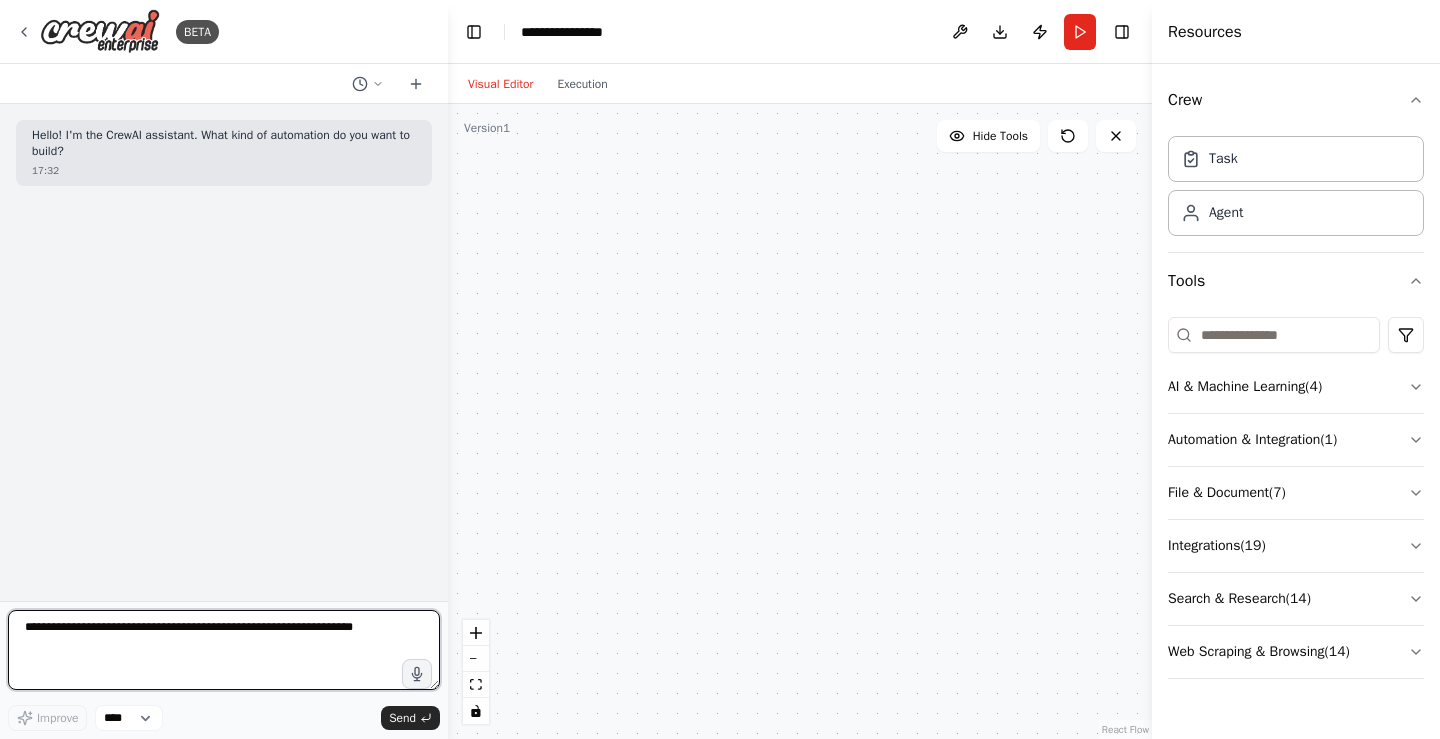 click at bounding box center (224, 650) 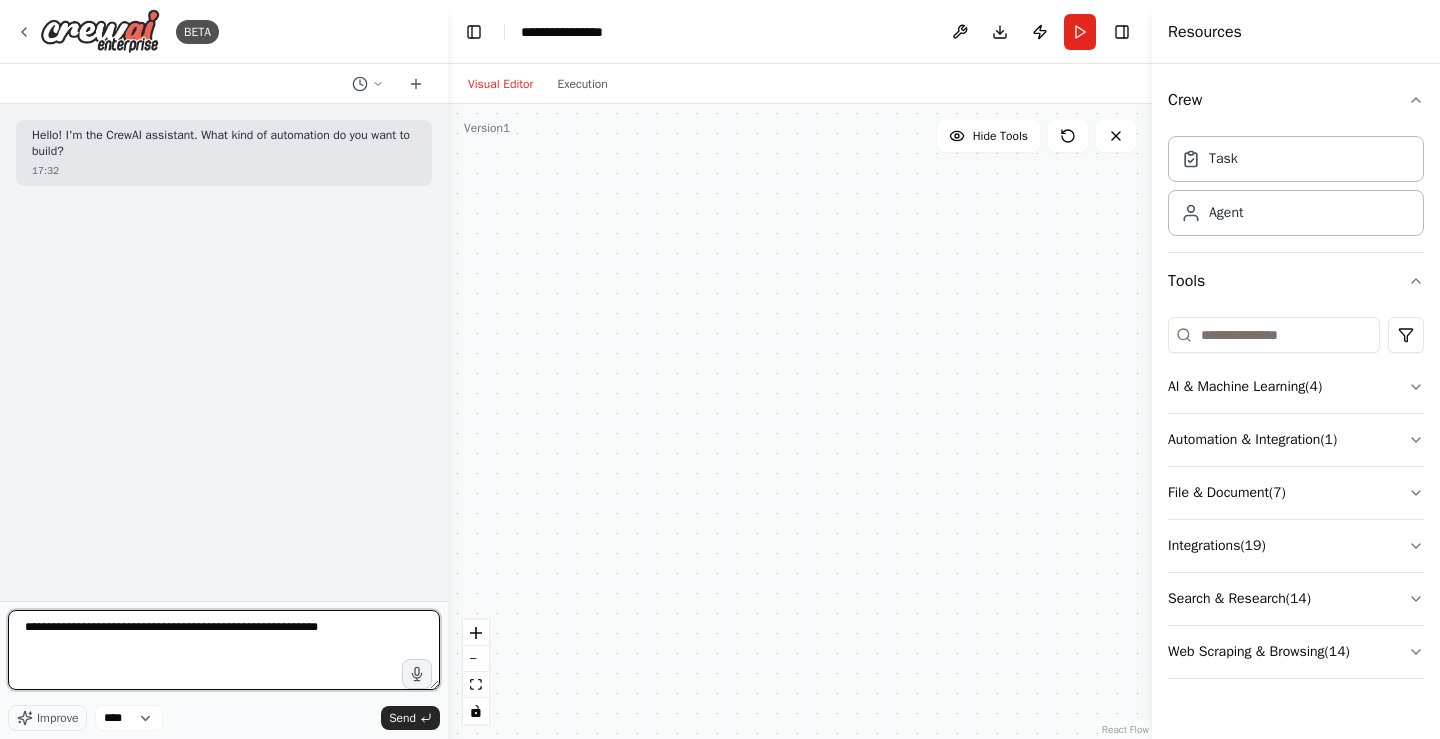 type on "**********" 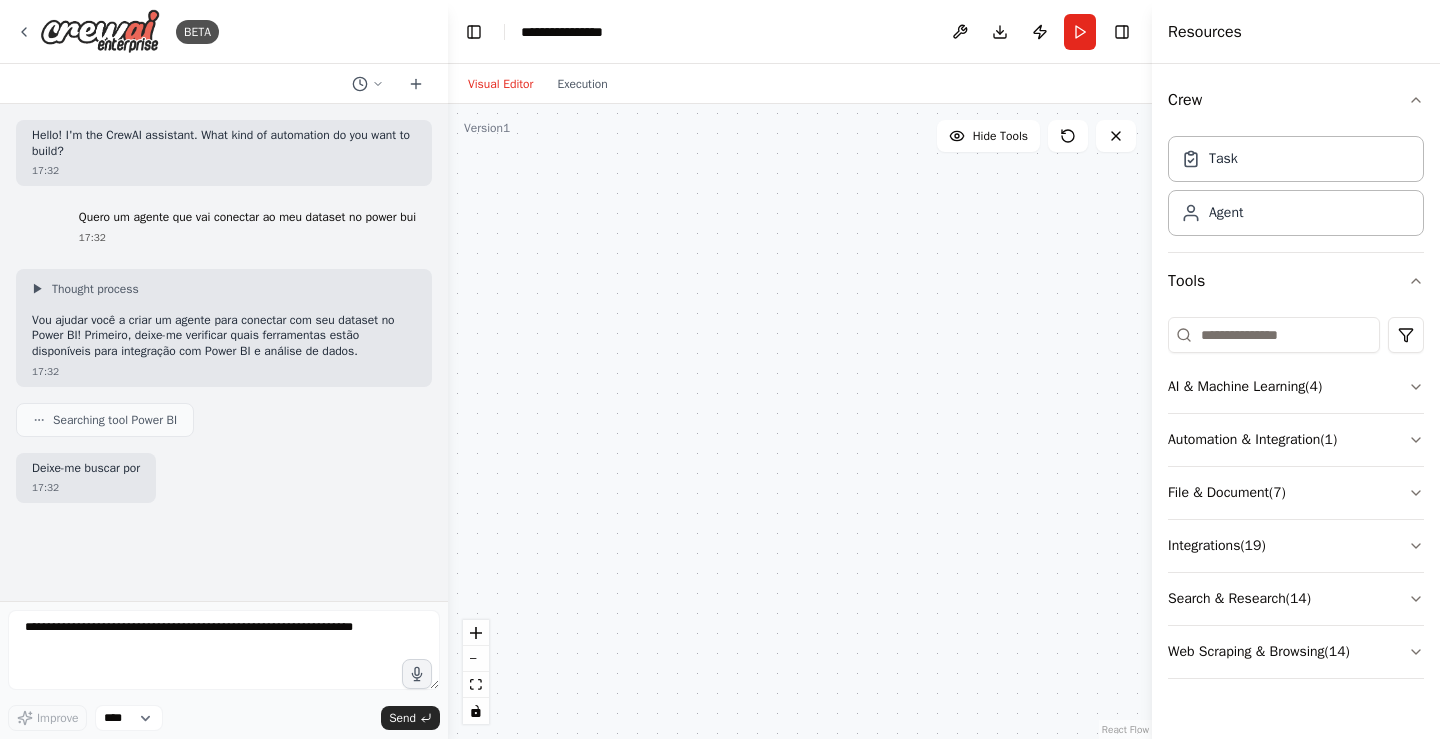 scroll, scrollTop: 50, scrollLeft: 0, axis: vertical 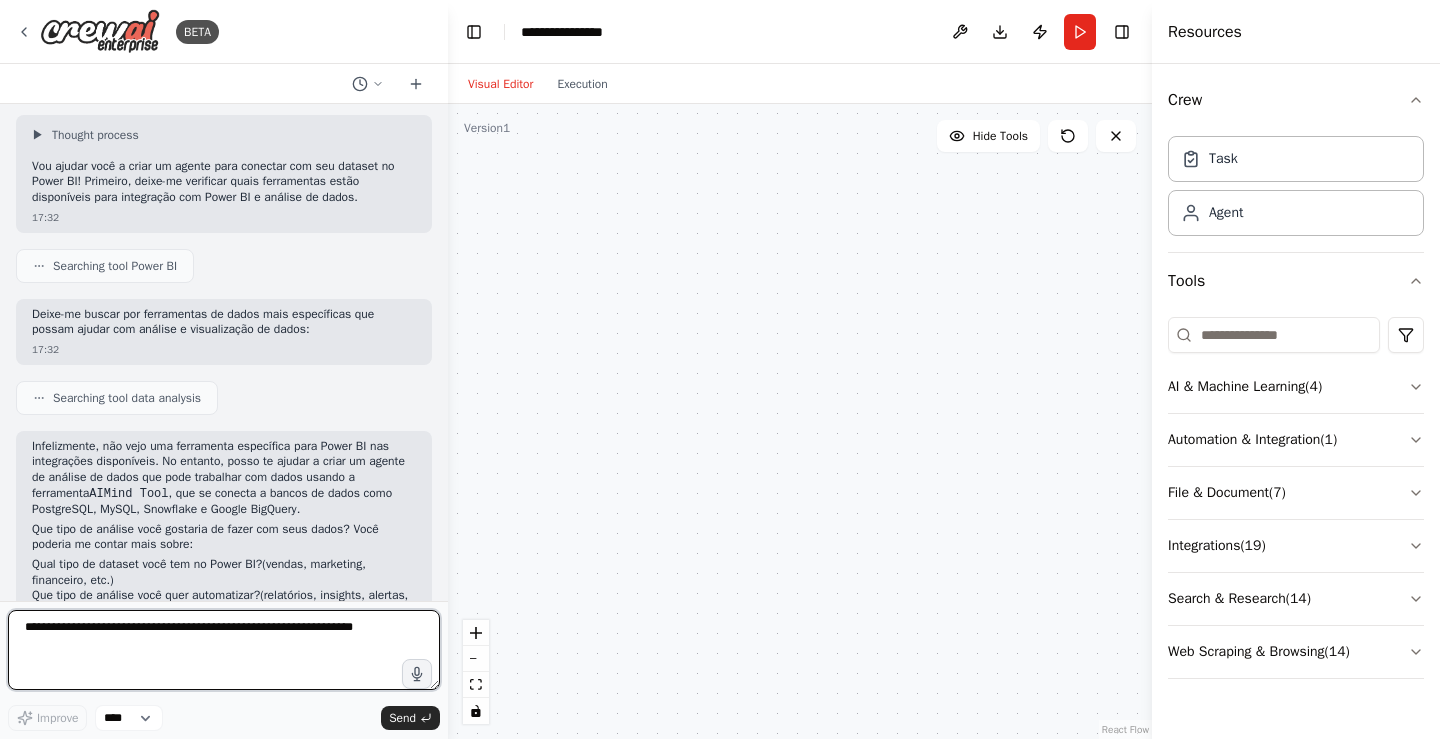 click at bounding box center (224, 650) 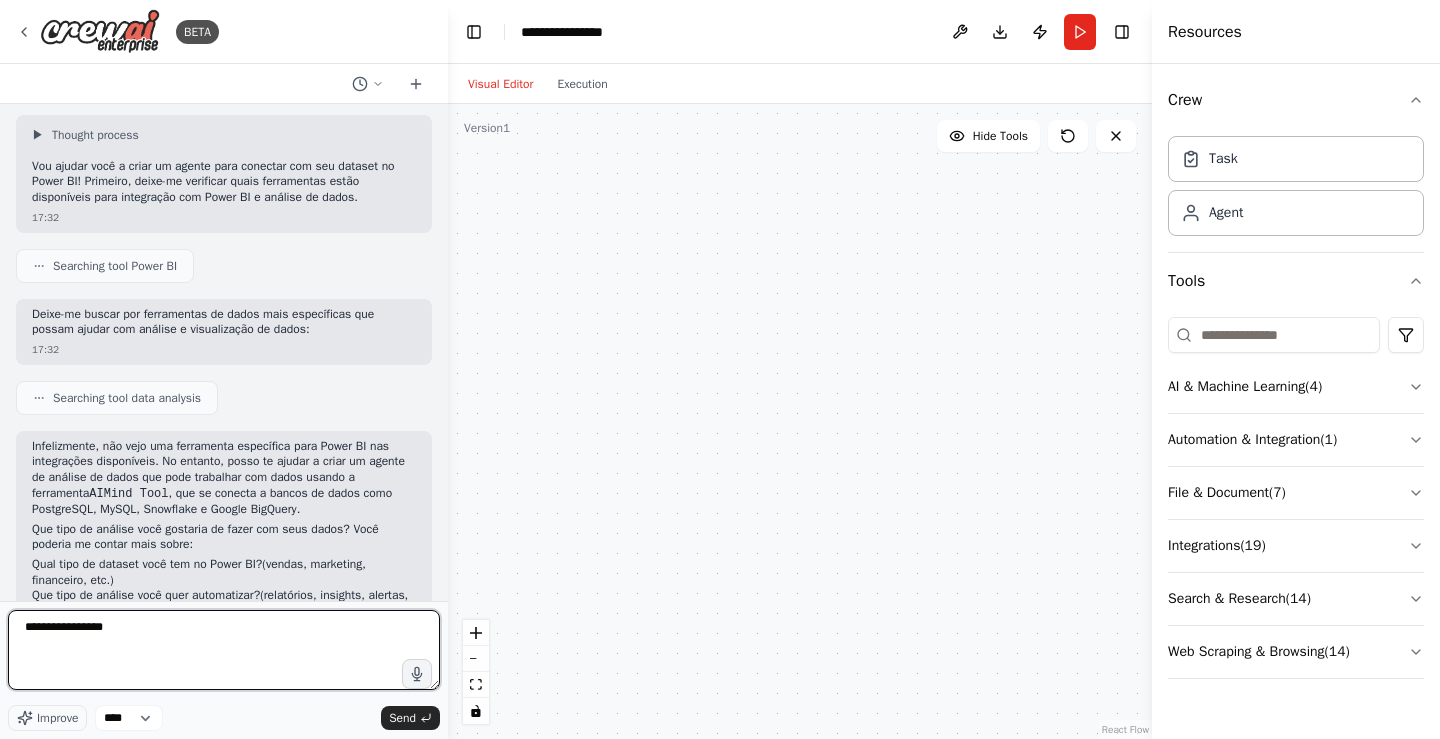 type on "**********" 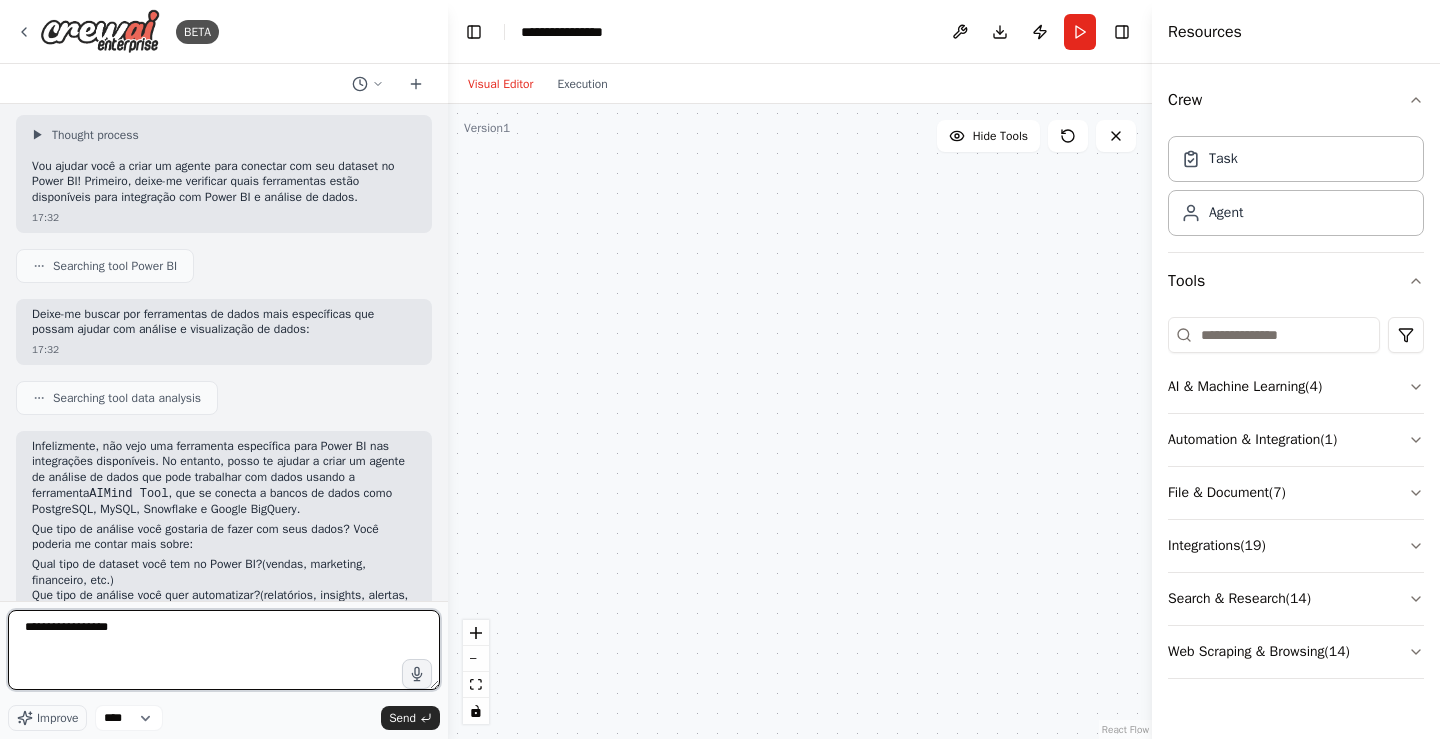 type 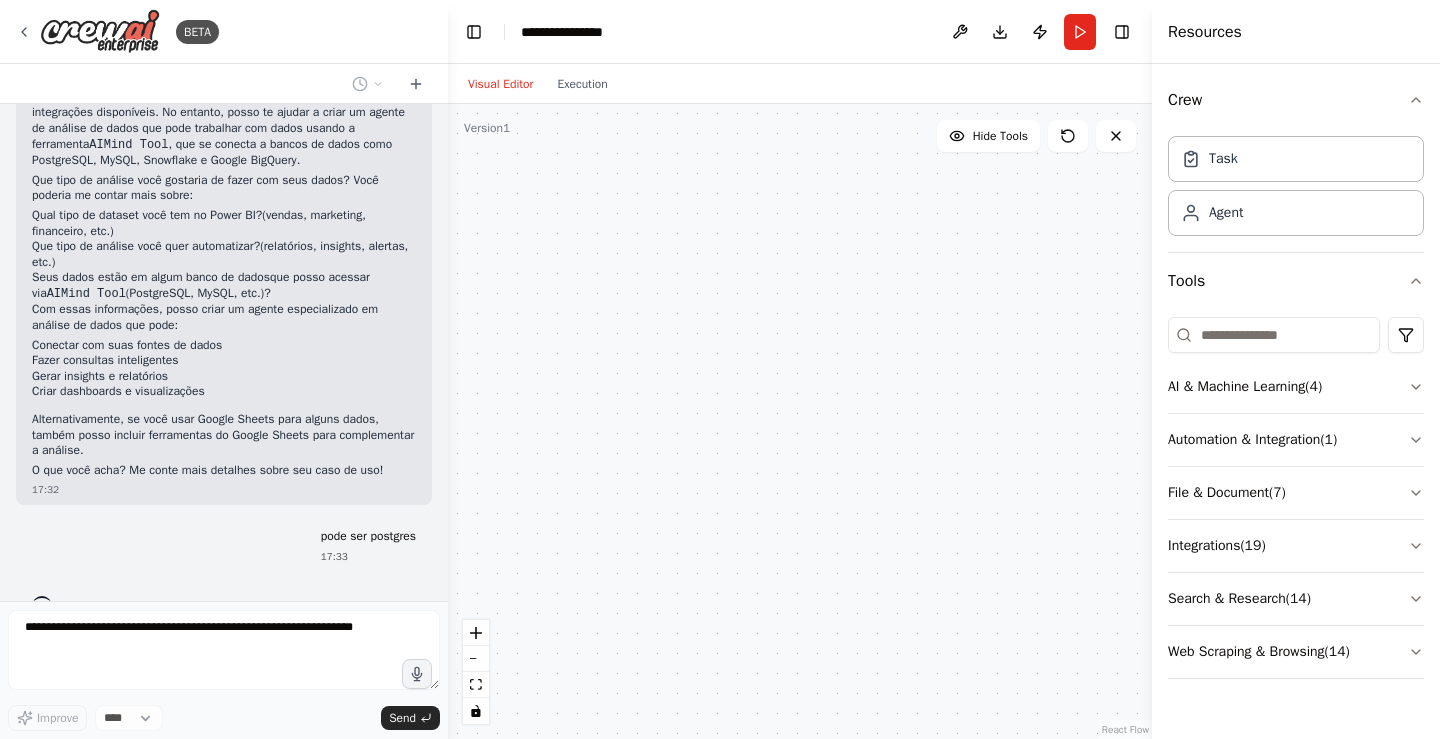 scroll, scrollTop: 571, scrollLeft: 0, axis: vertical 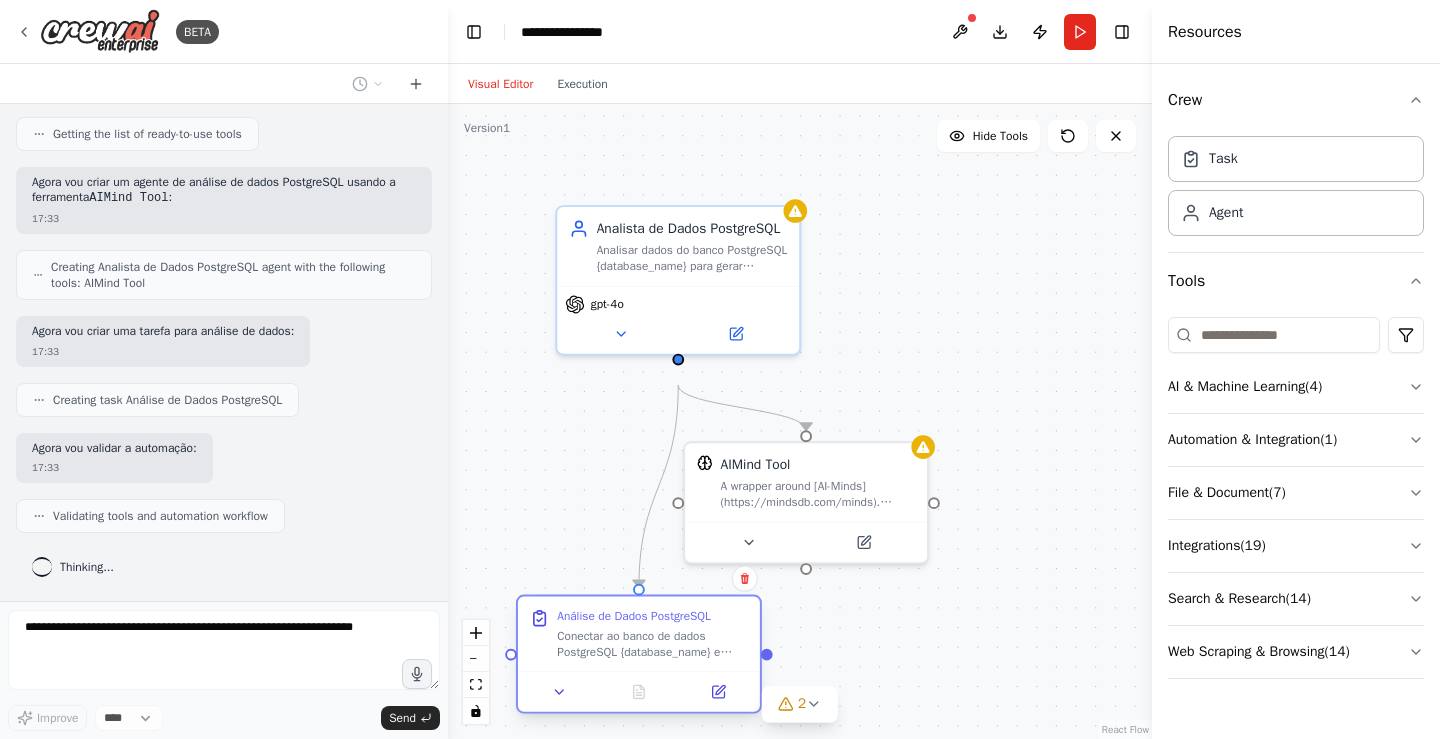 drag, startPoint x: 714, startPoint y: 629, endPoint x: 648, endPoint y: 604, distance: 70.5762 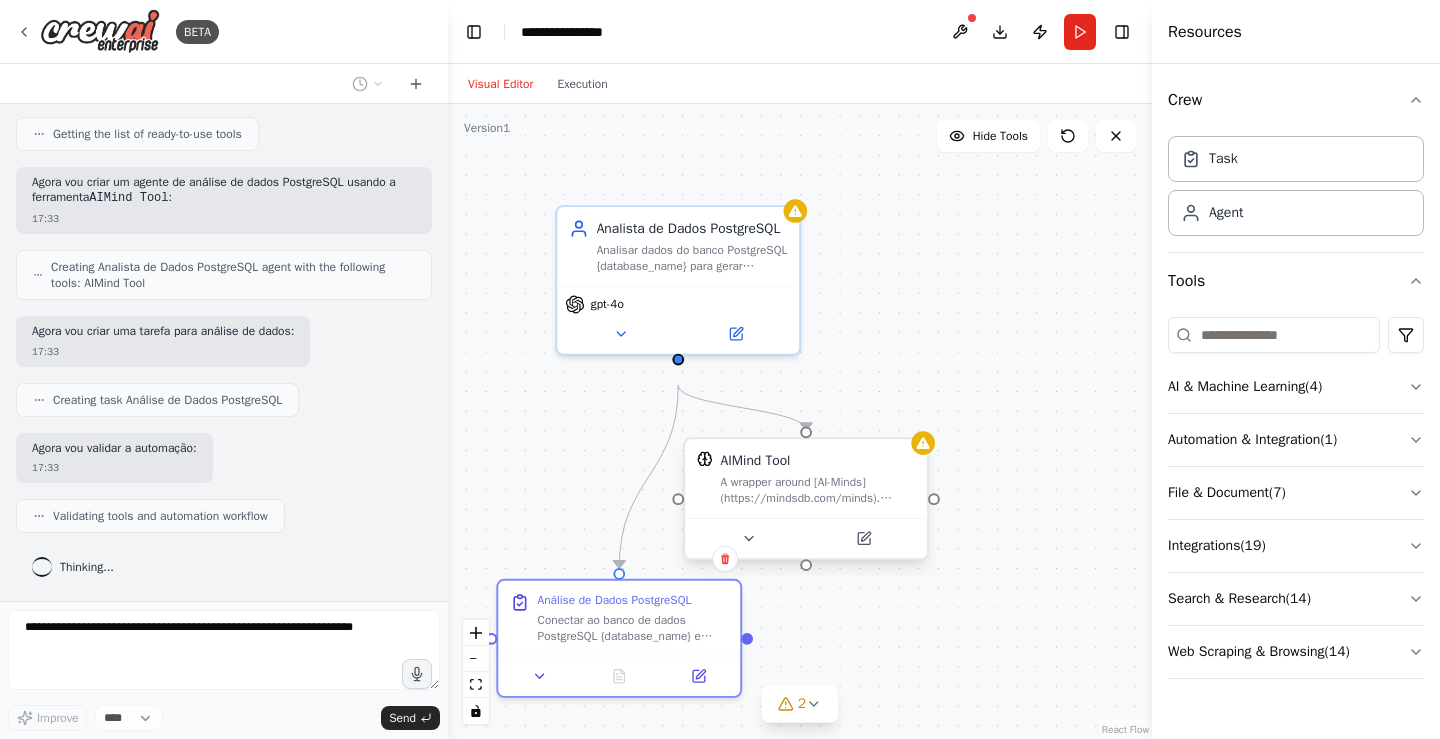 scroll, scrollTop: 1253, scrollLeft: 0, axis: vertical 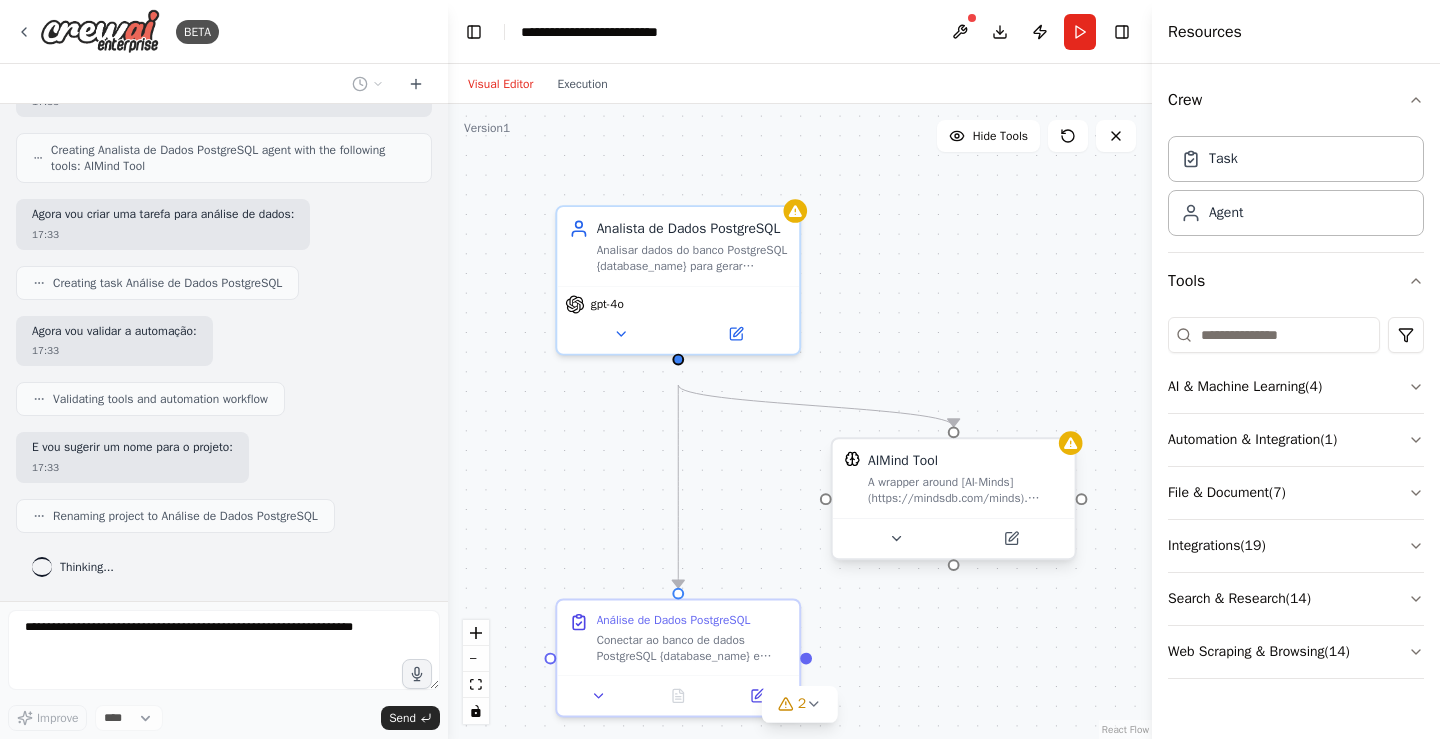 drag, startPoint x: 750, startPoint y: 475, endPoint x: 896, endPoint y: 514, distance: 151.11916 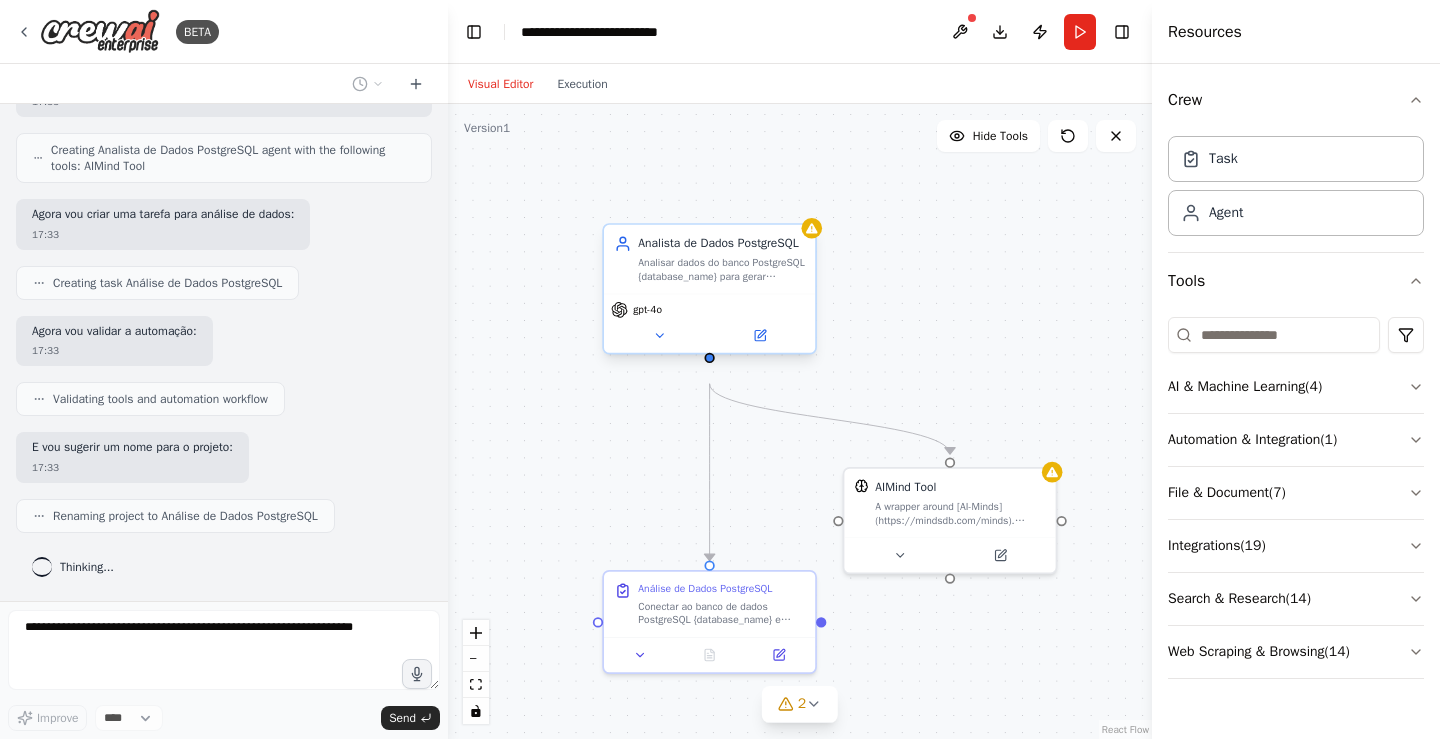 click on "Analista de Dados PostgreSQL" at bounding box center [721, 243] 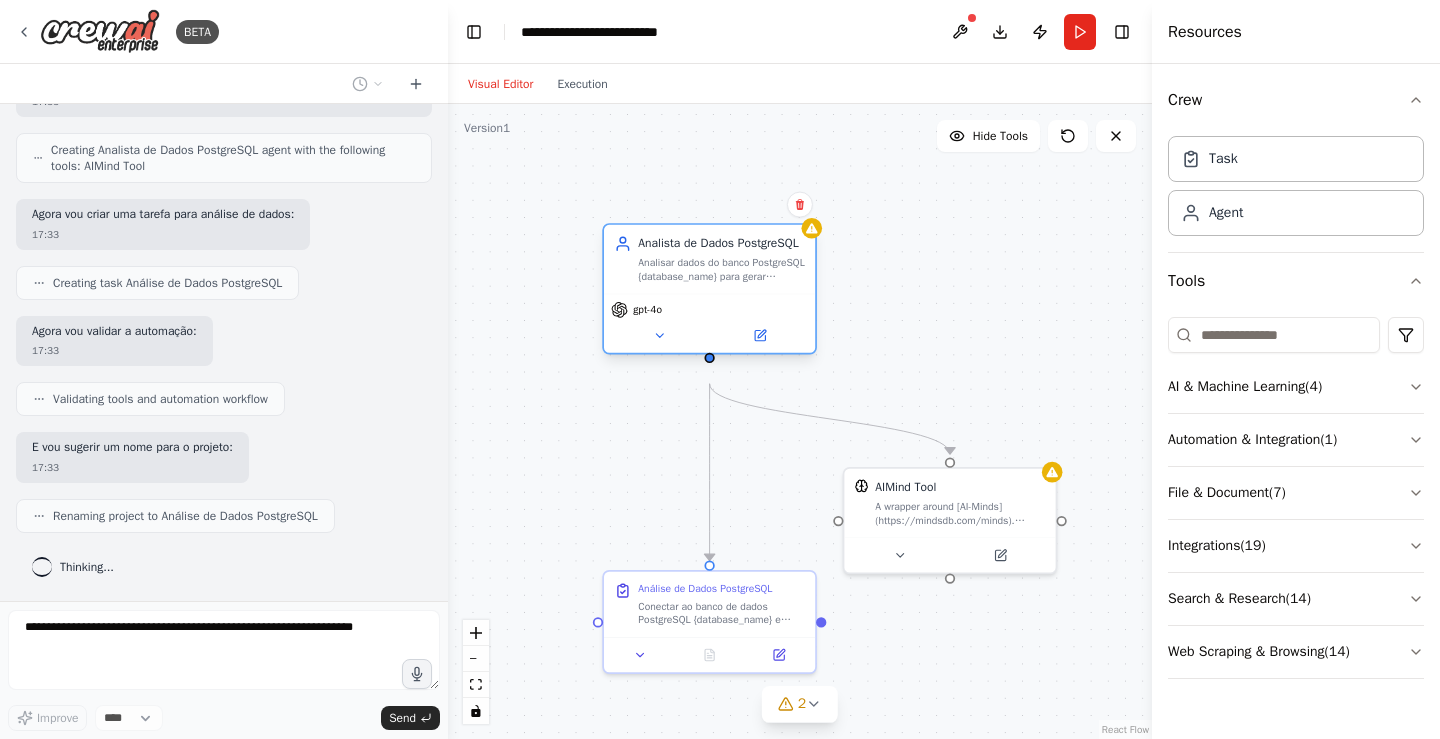 click on "Analista de Dados PostgreSQL" at bounding box center [721, 243] 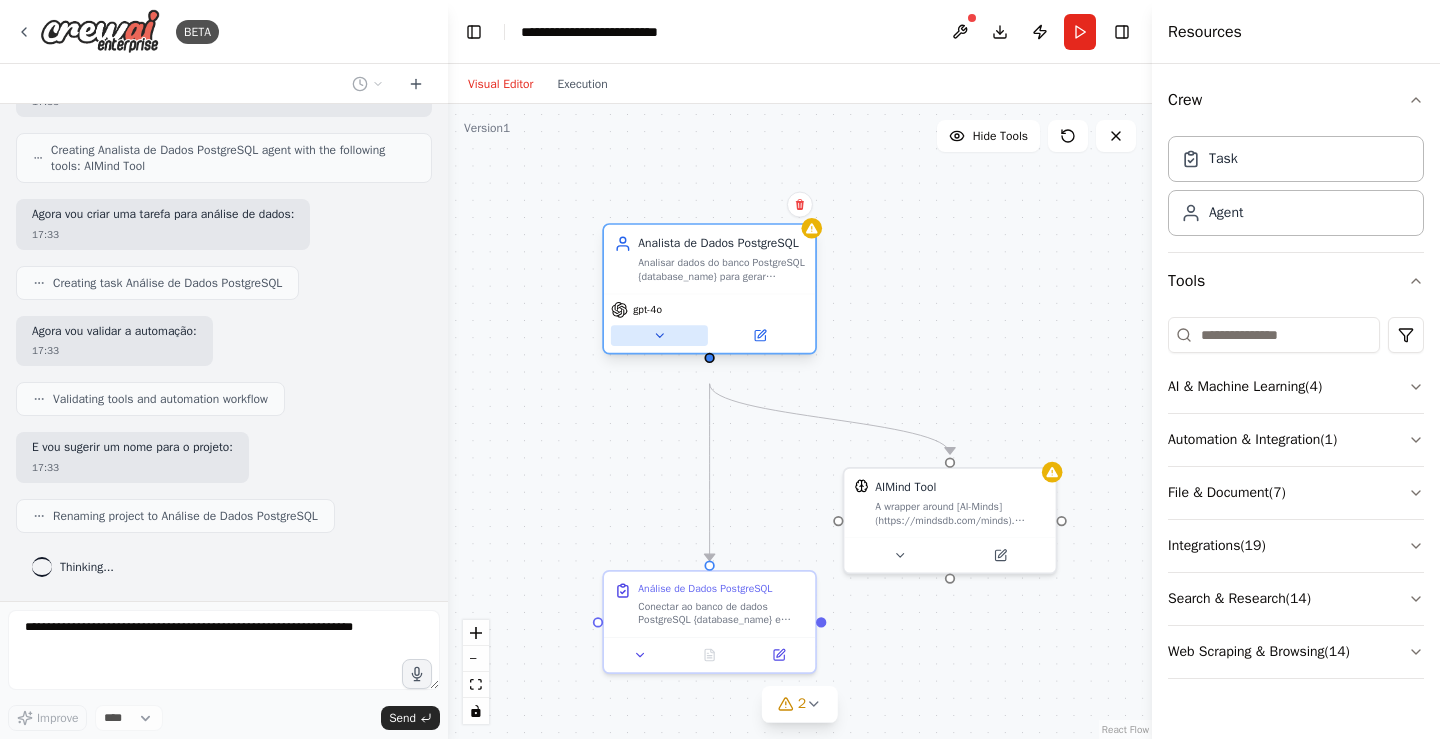 click 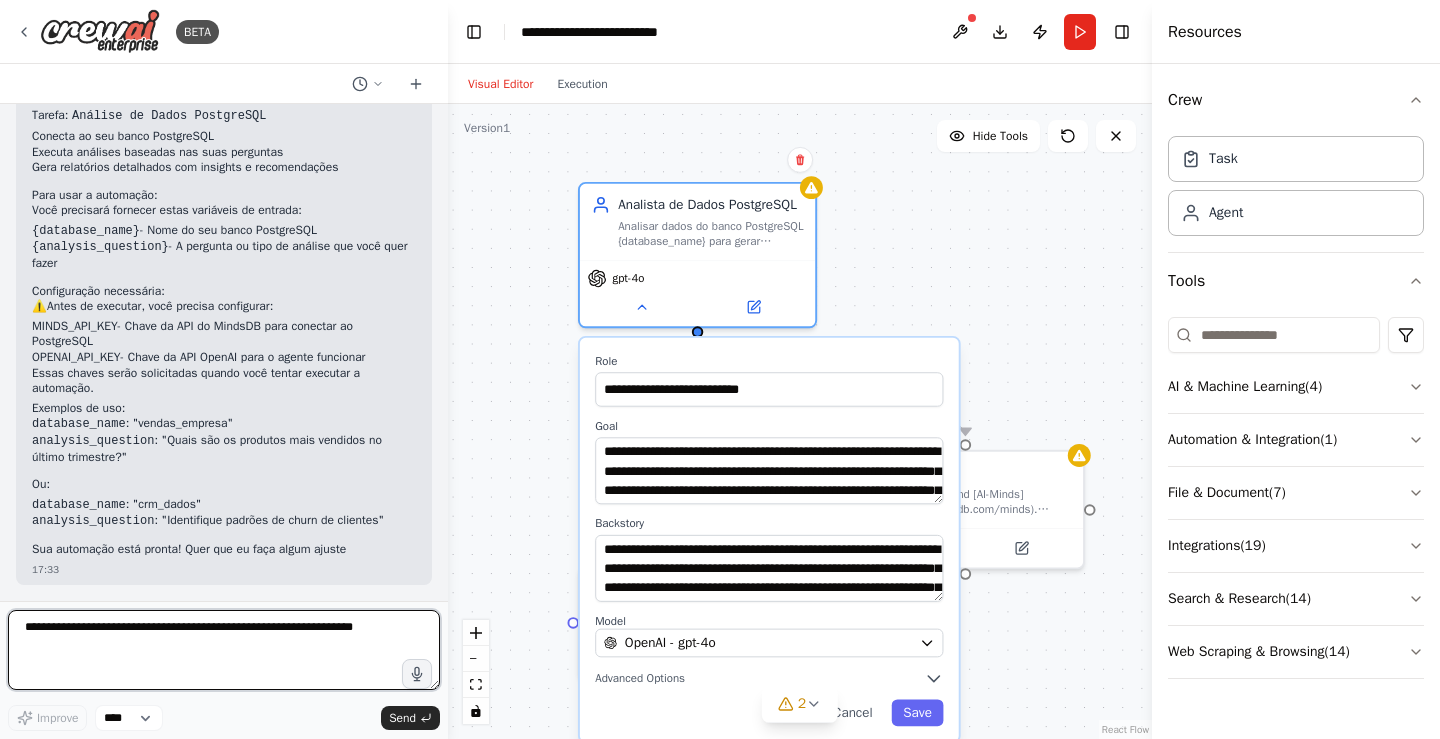 scroll, scrollTop: 1890, scrollLeft: 0, axis: vertical 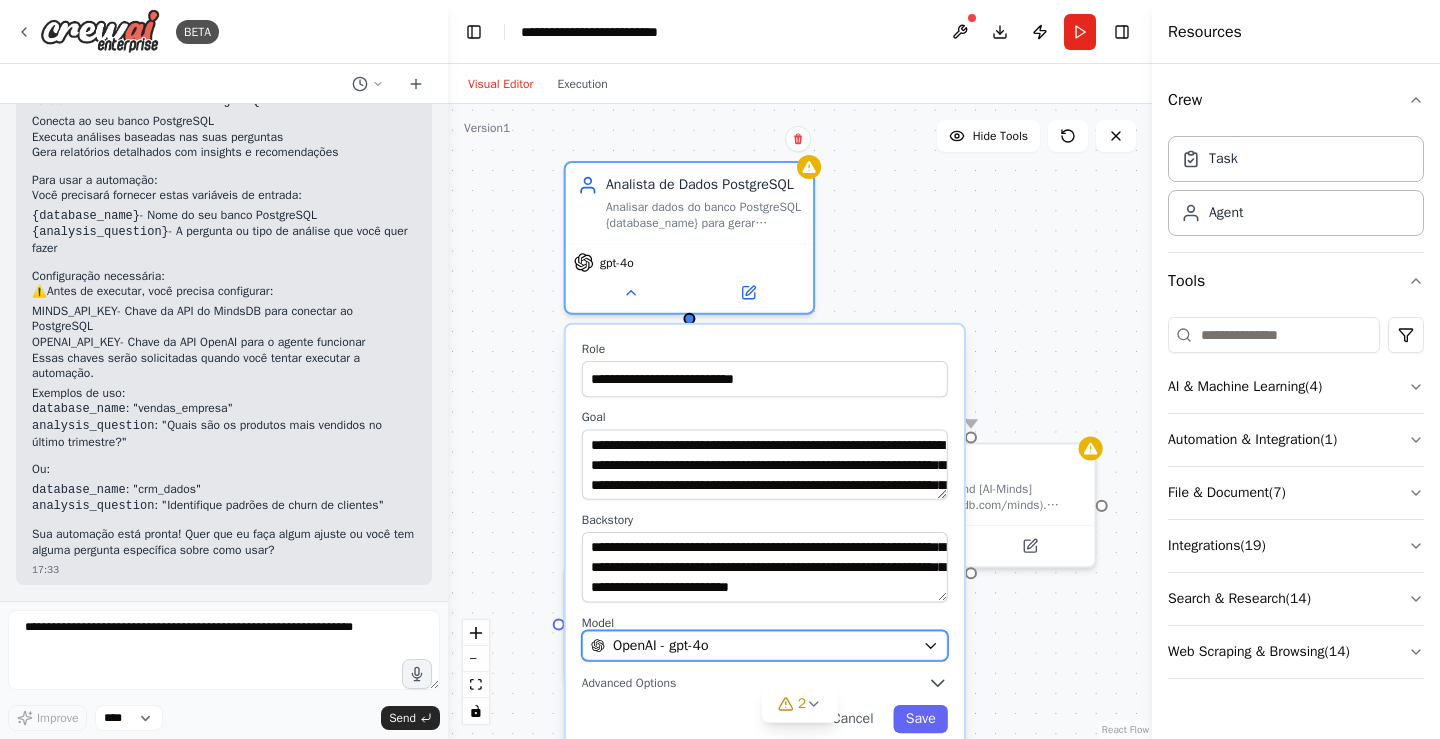 click on "OpenAI - gpt-4o" at bounding box center (753, 646) 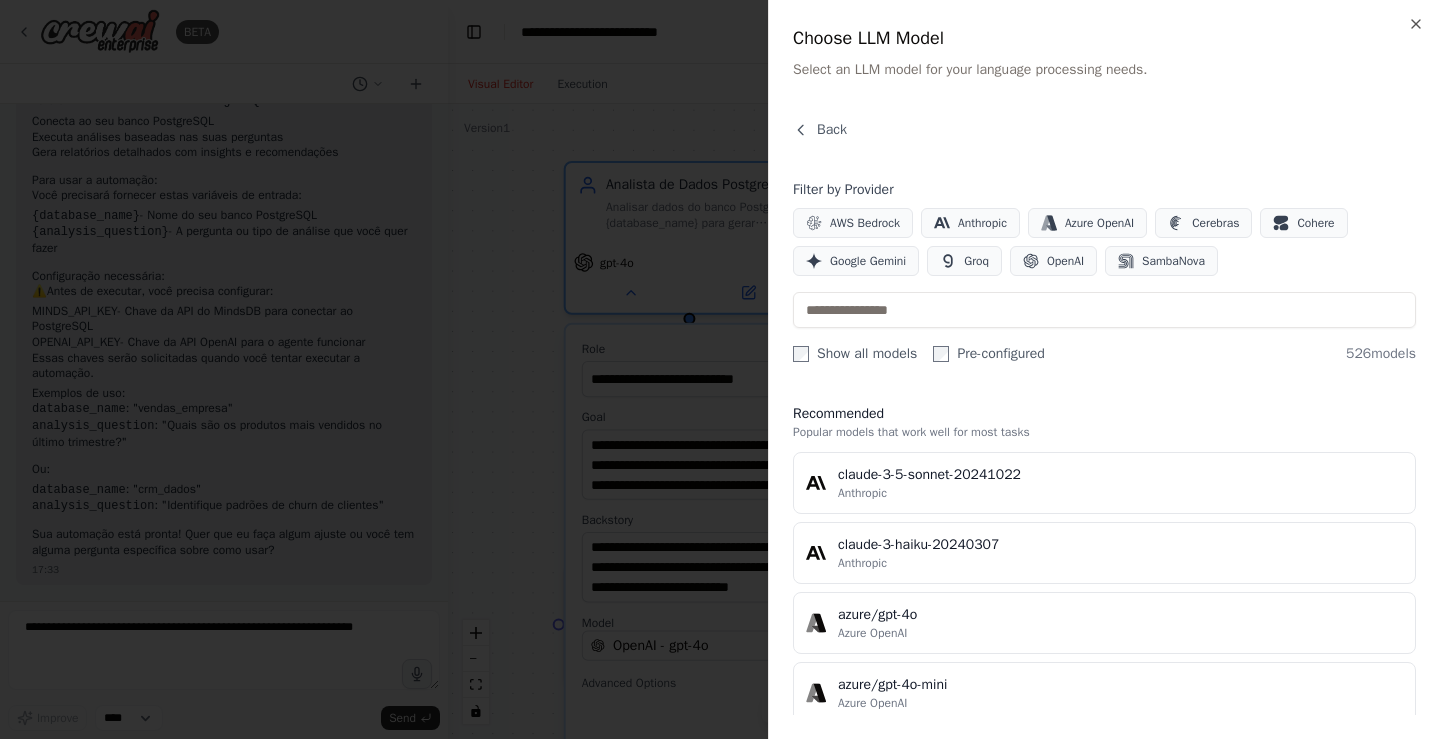 click at bounding box center (720, 369) 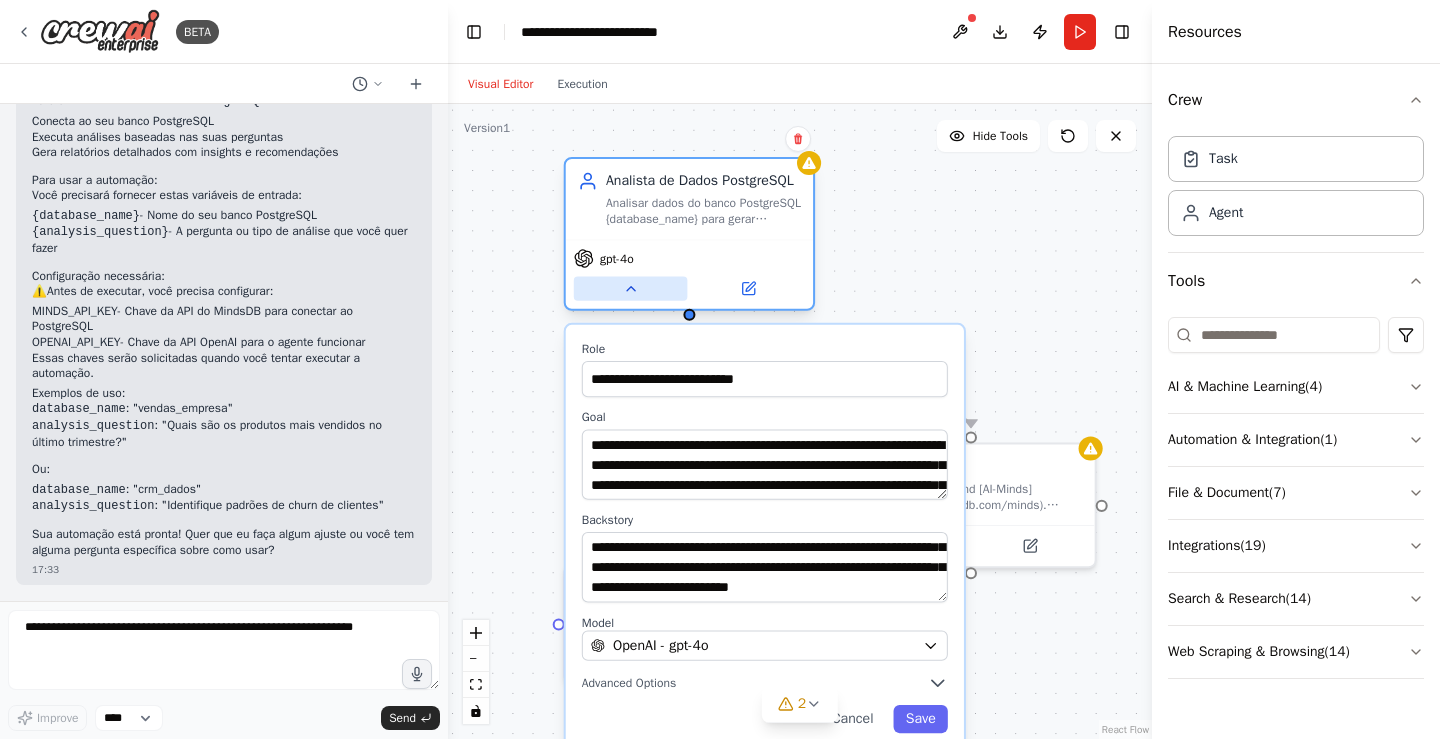 click 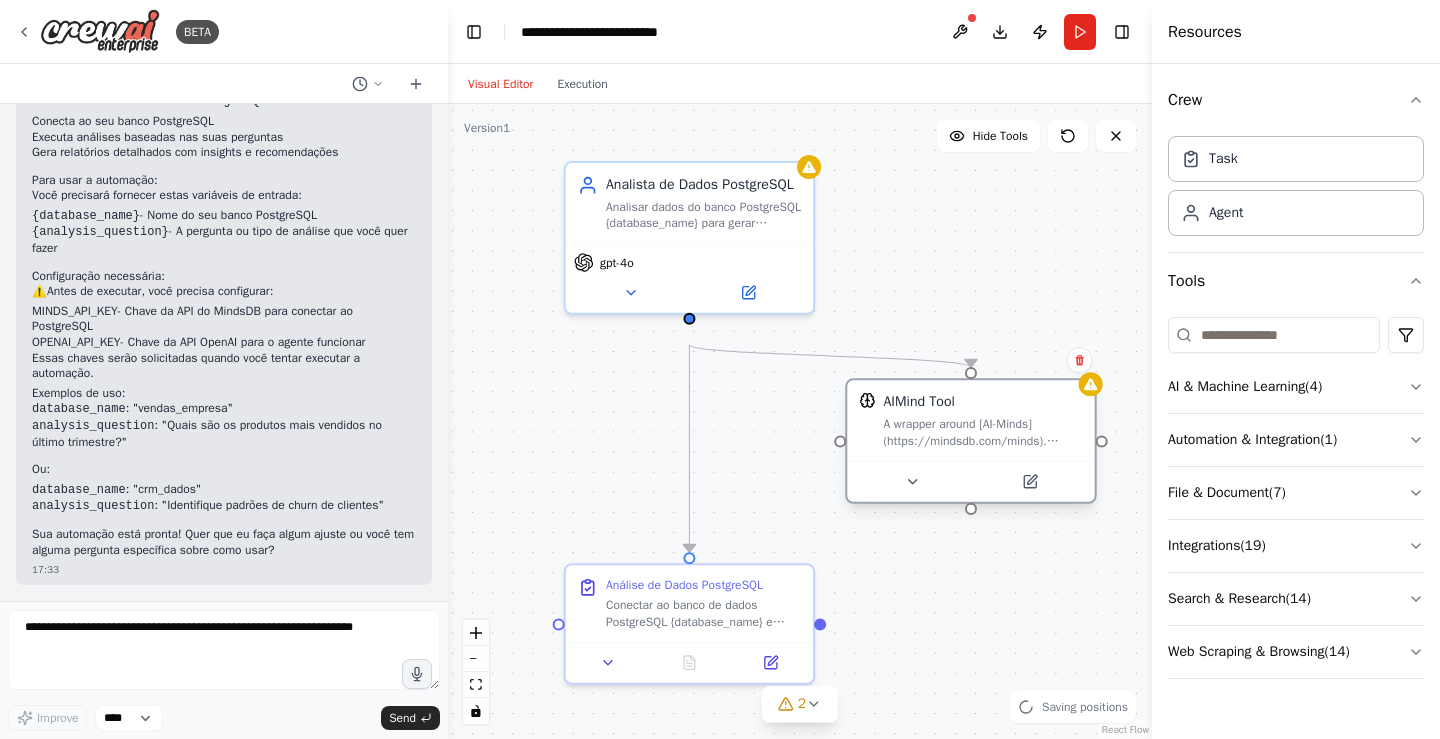 drag, startPoint x: 923, startPoint y: 469, endPoint x: 920, endPoint y: 408, distance: 61.073727 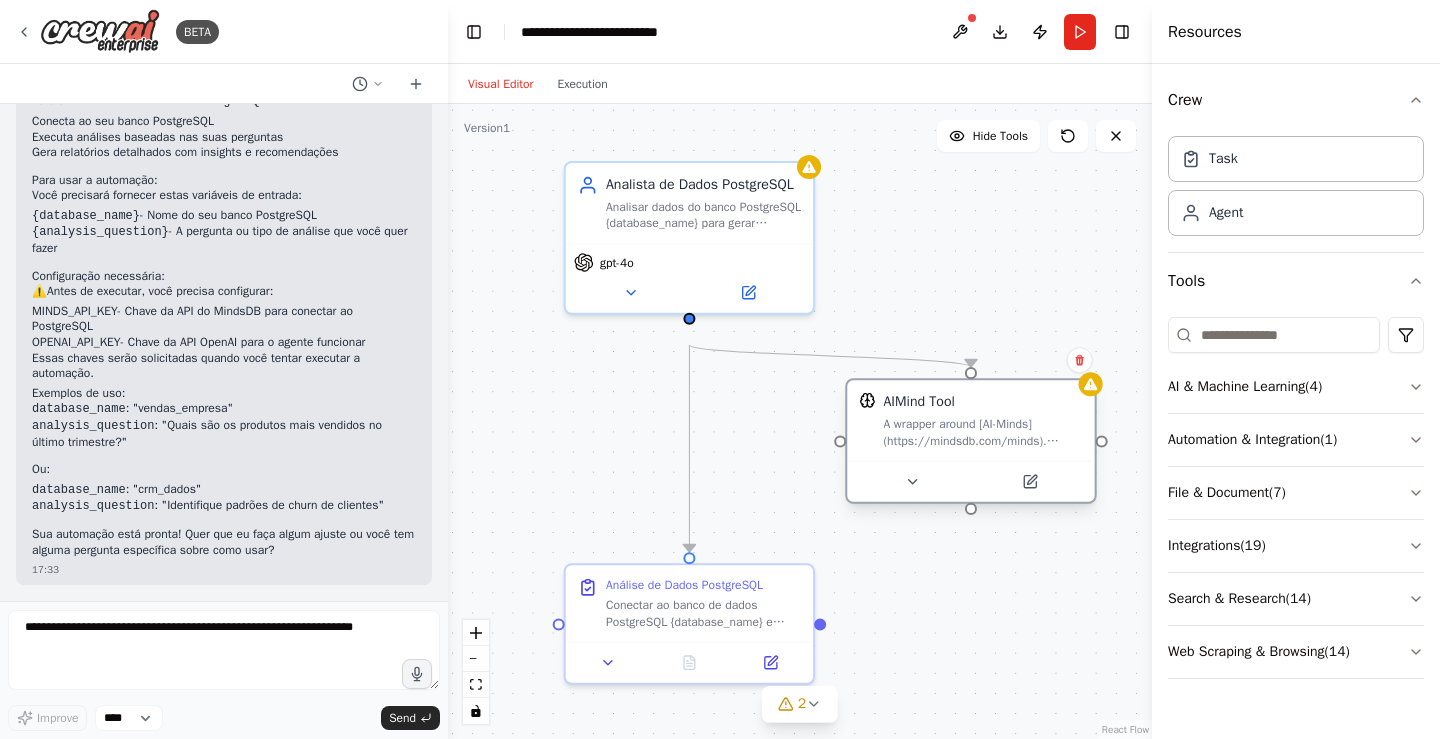 click on "A wrapper around [AI-Minds](https://mindsdb.com/minds). Useful for when you need answers to questions from your data, stored in data sources including PostgreSQL, MySQL, MariaDB, ClickHouse, Snowflake and Google BigQuery. Input should be a question in natural language." at bounding box center (982, 432) 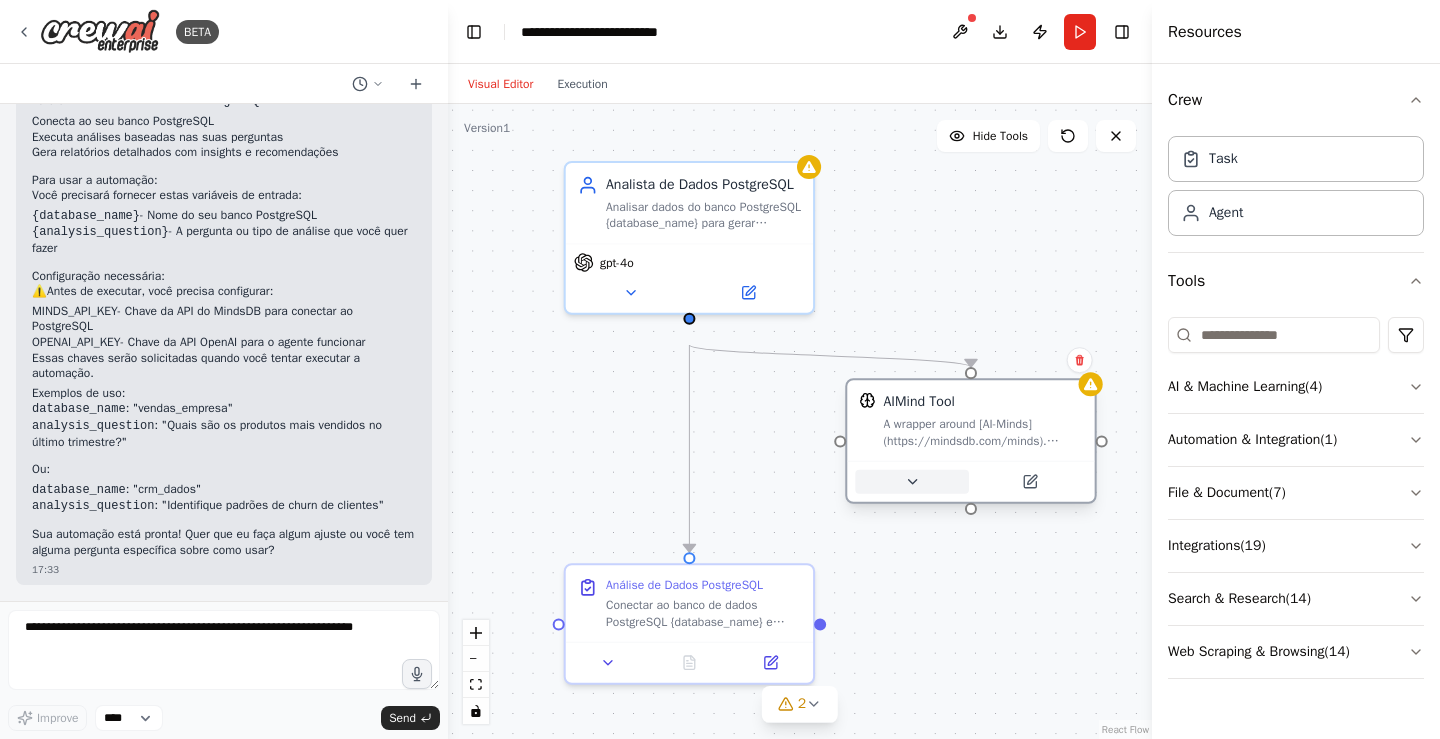 click 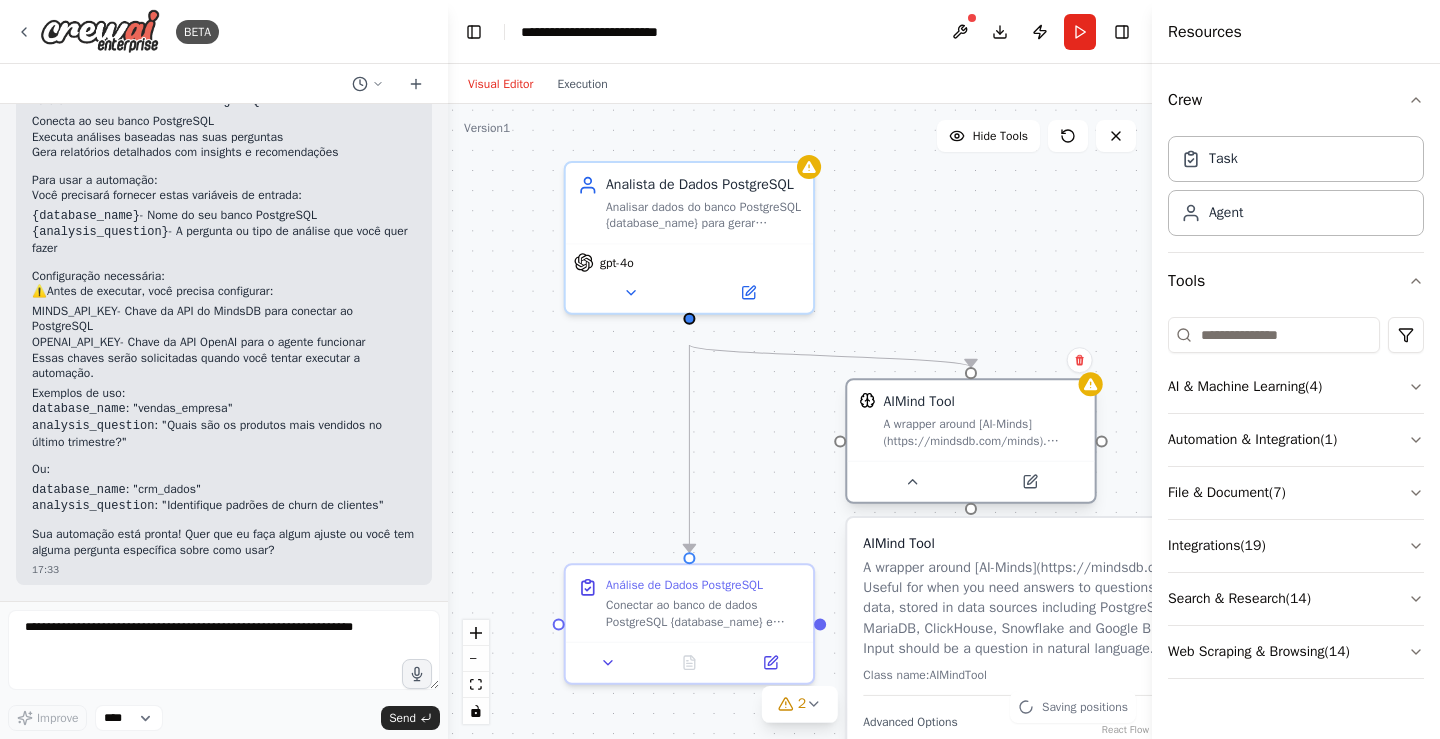 click on "A wrapper around [AI-Minds](https://mindsdb.com/minds). Useful for when you need answers to questions from your data, stored in data sources including PostgreSQL, MySQL, MariaDB, ClickHouse, Snowflake and Google BigQuery. Input should be a question in natural language." at bounding box center (982, 432) 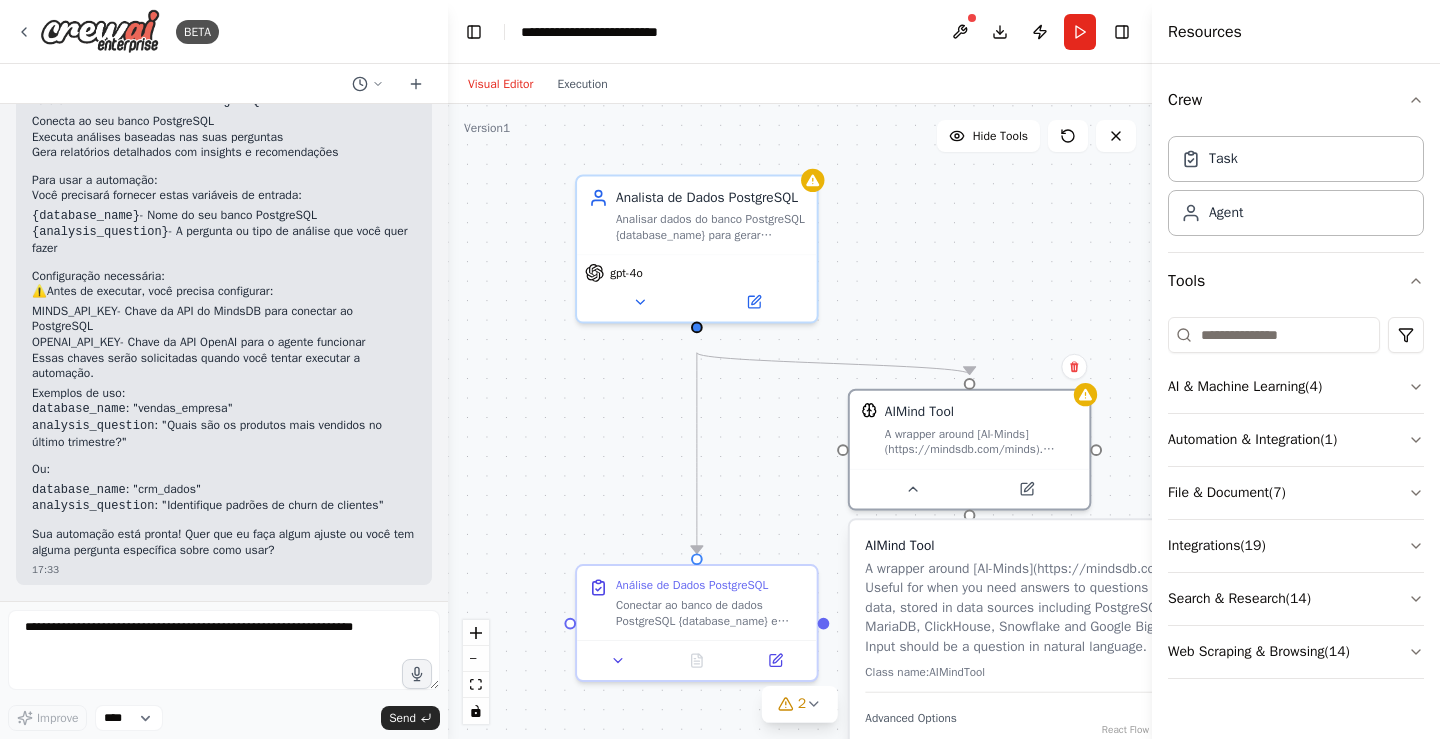 click on "A wrapper around [AI-Minds](https://mindsdb.com/minds). Useful for when you need answers to questions from your data, stored in data sources including PostgreSQL, MySQL, MariaDB, ClickHouse, Snowflake and Google BigQuery. Input should be a question in natural language." at bounding box center (1042, 607) 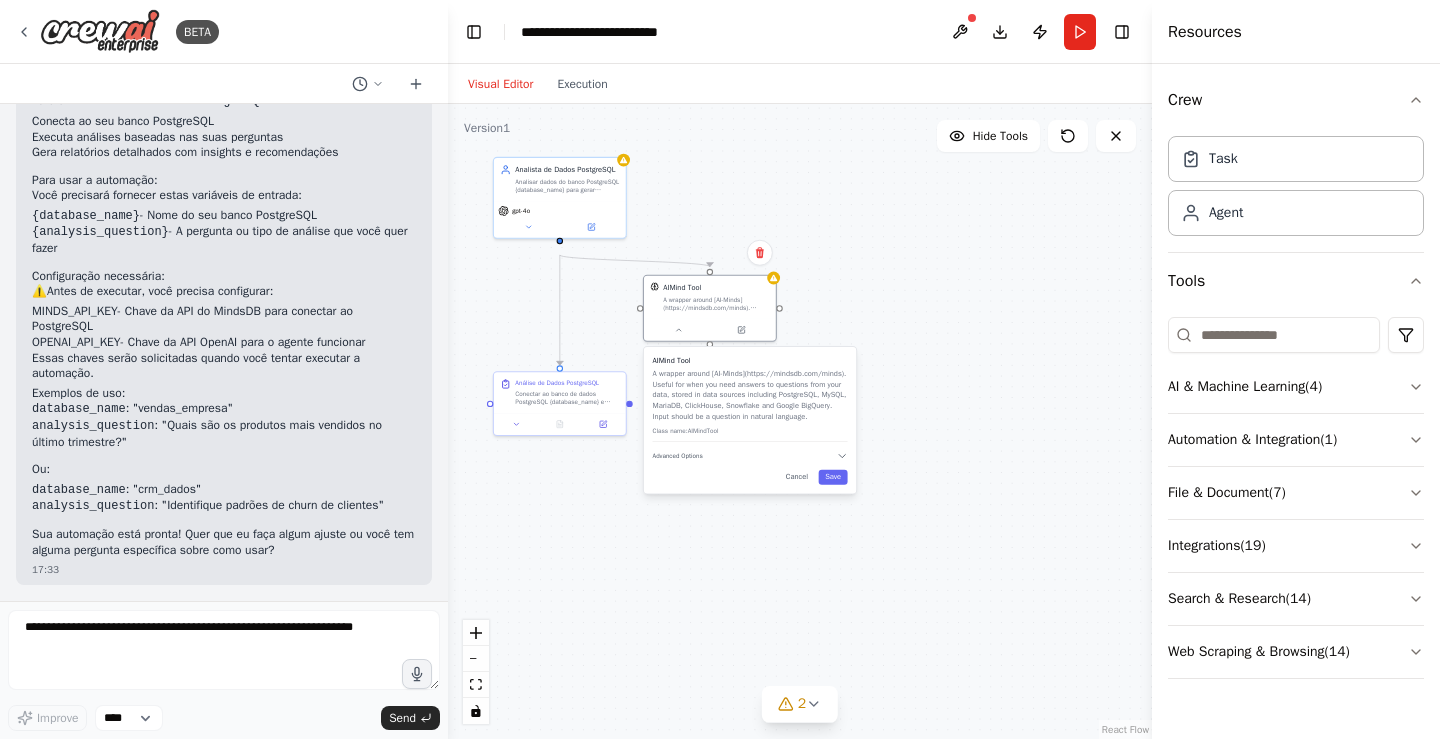 drag, startPoint x: 1085, startPoint y: 399, endPoint x: 816, endPoint y: 193, distance: 338.81705 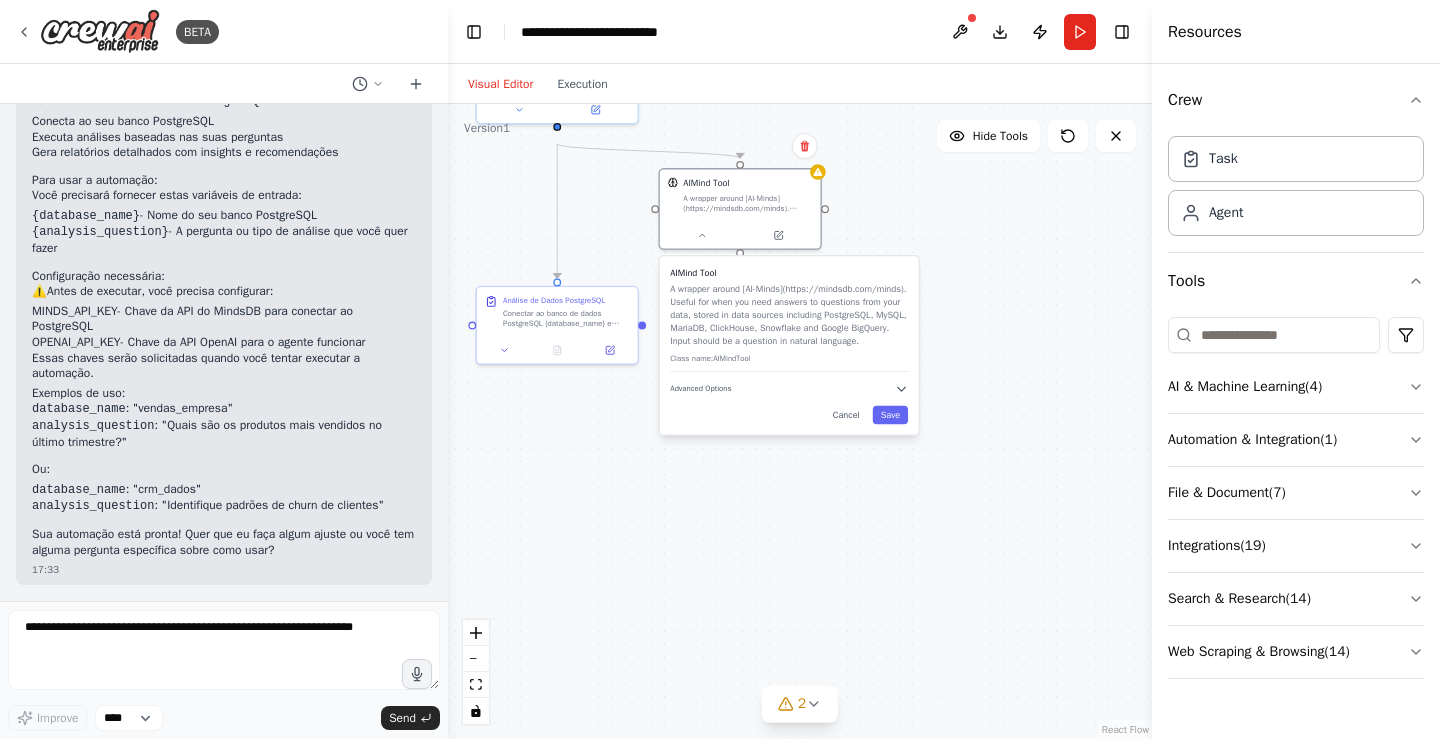 click on "AIMind Tool A wrapper around [AI-Minds](https://mindsdb.com/minds). Useful for when you need answers to questions from your data, stored in data sources including PostgreSQL, MySQL, MariaDB, ClickHouse, Snowflake and Google BigQuery. Input should be a question in natural language." at bounding box center (739, 209) 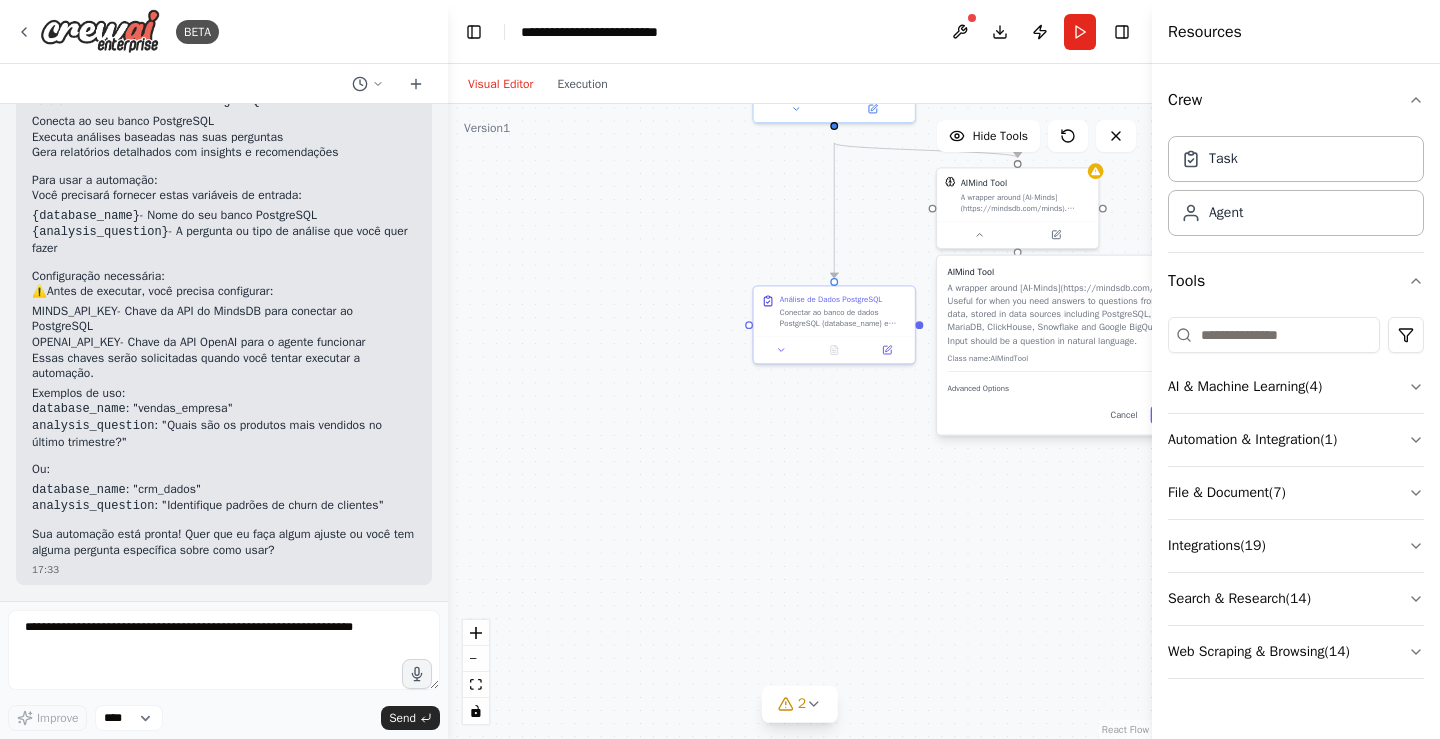 drag, startPoint x: 557, startPoint y: 444, endPoint x: 747, endPoint y: 421, distance: 191.38704 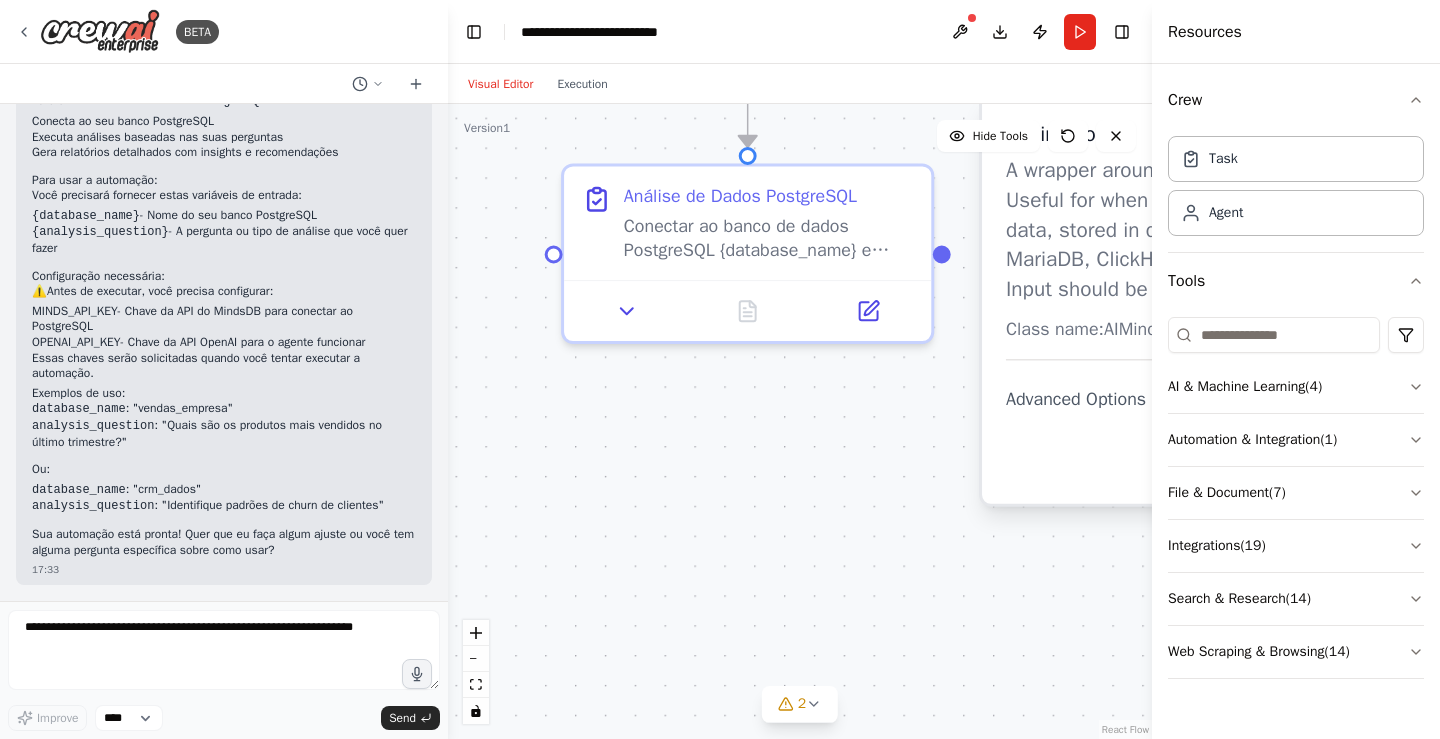 drag, startPoint x: 746, startPoint y: 427, endPoint x: 741, endPoint y: 536, distance: 109.11462 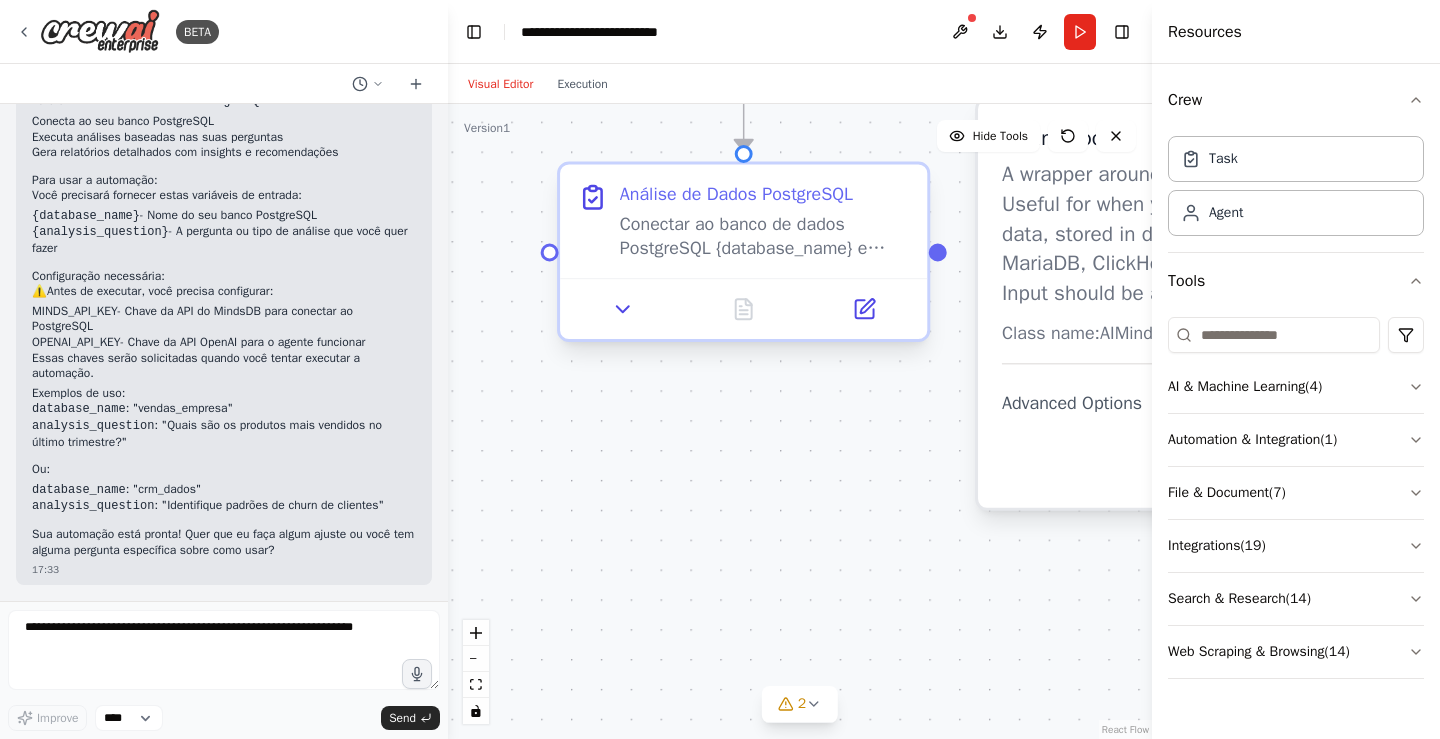 click at bounding box center (743, 308) 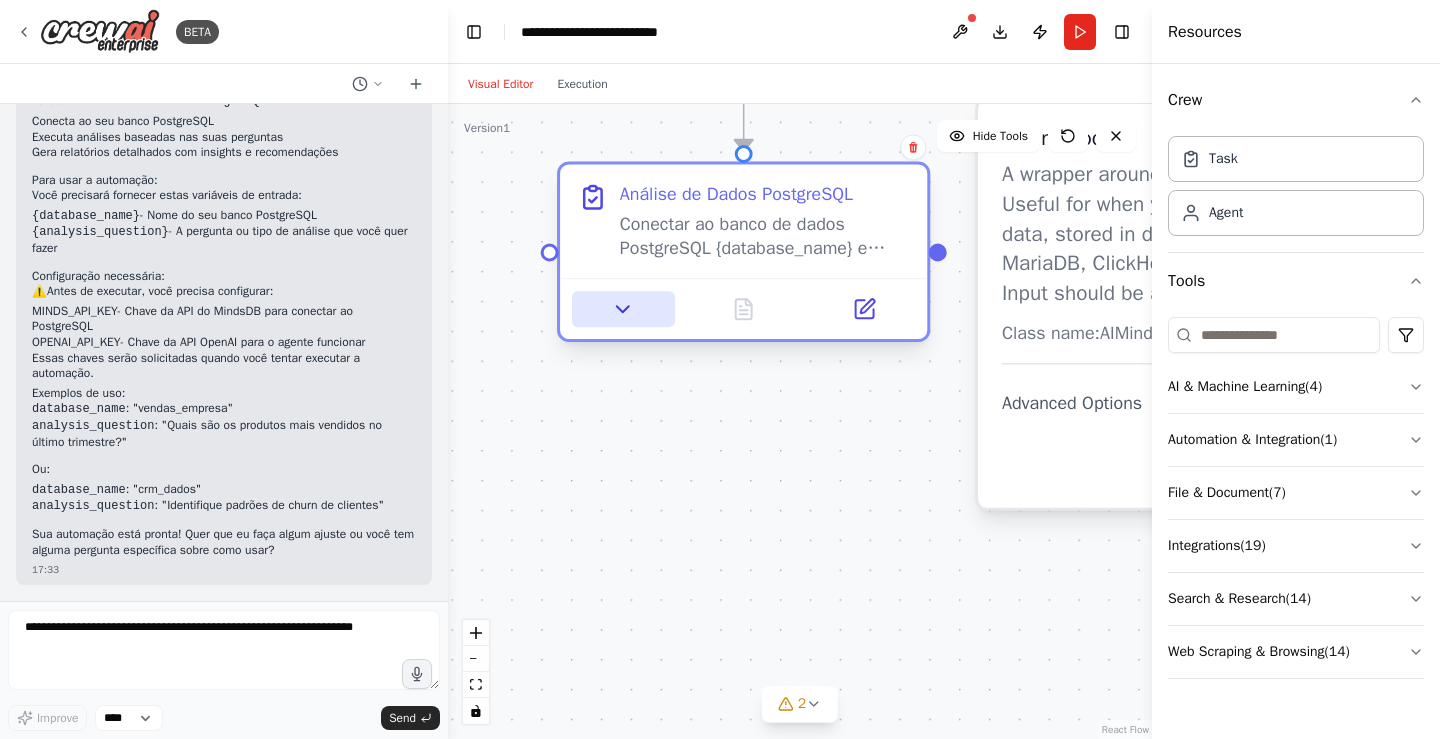 click 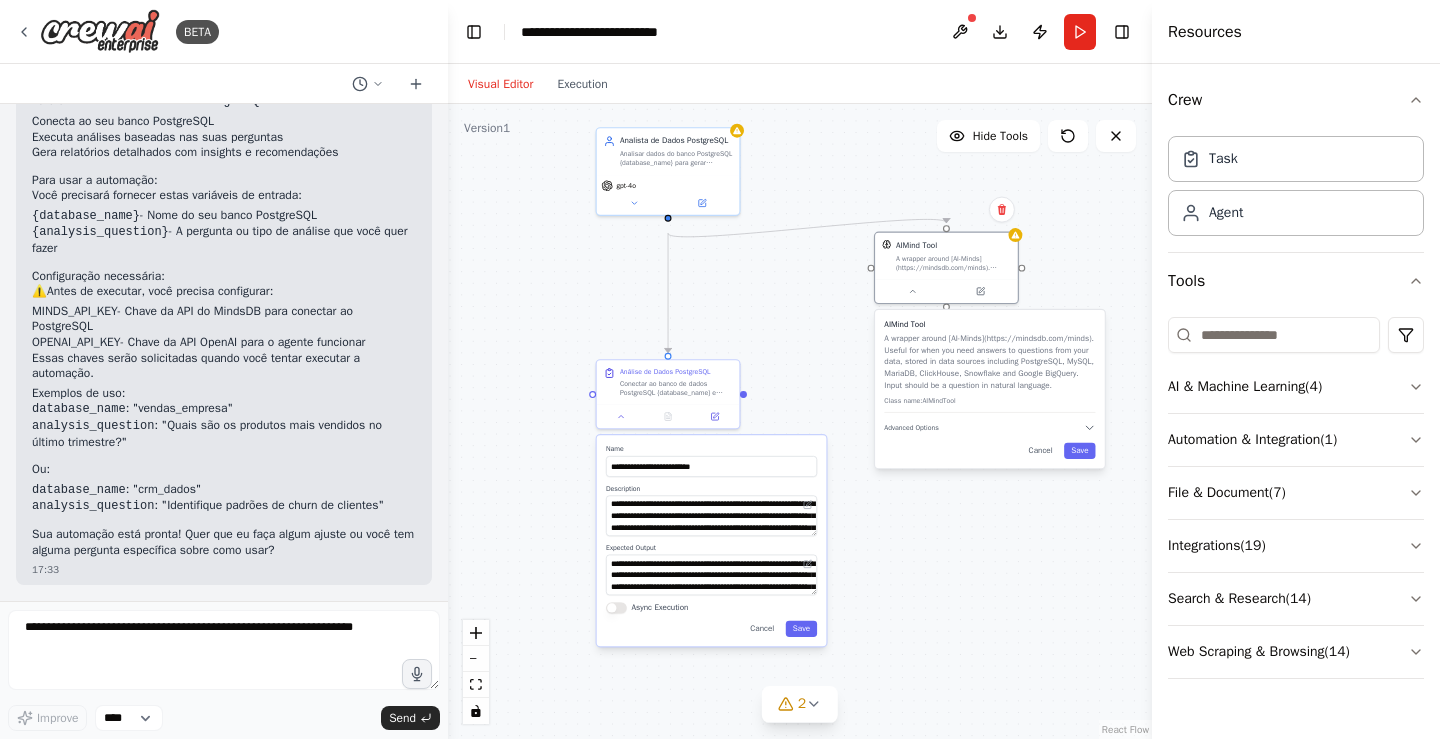 drag, startPoint x: 915, startPoint y: 352, endPoint x: 1032, endPoint y: 326, distance: 119.85408 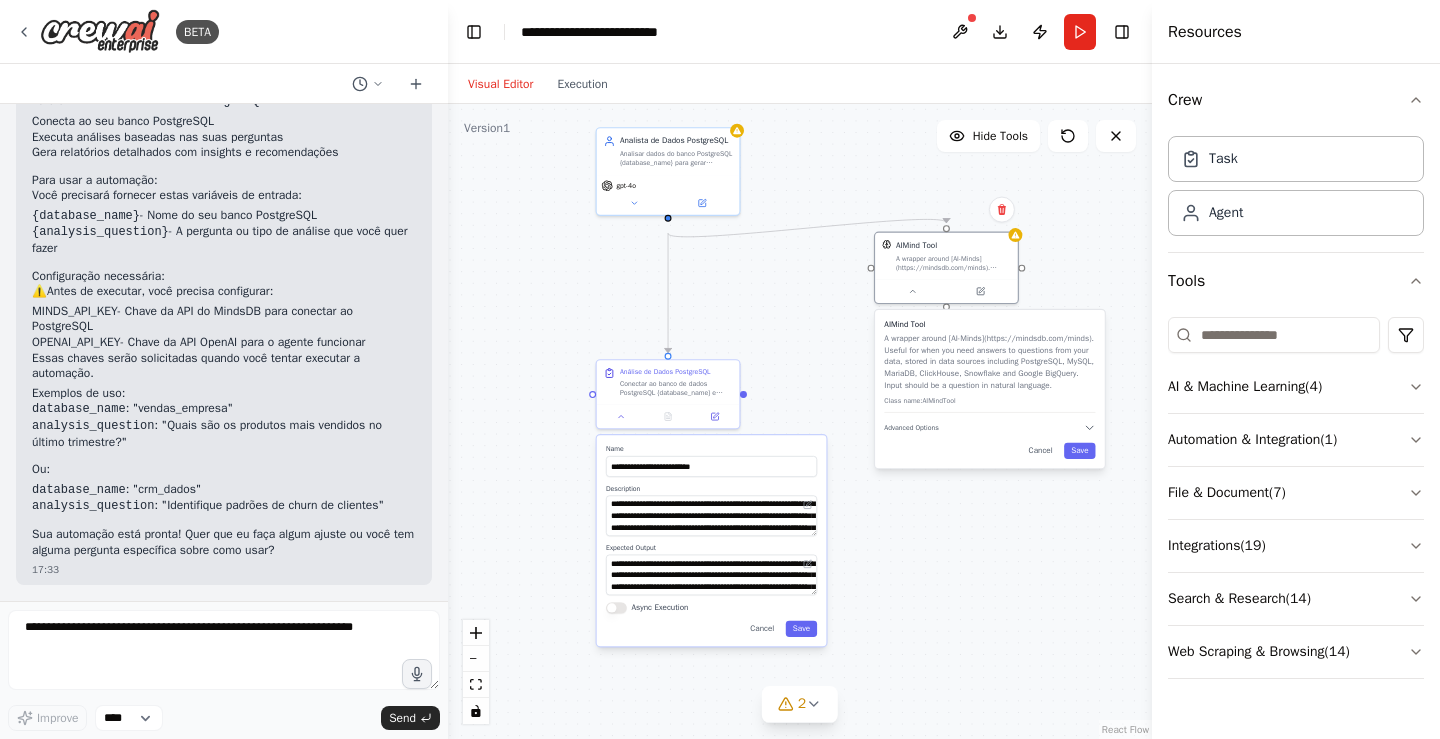 click on "AIMind Tool" at bounding box center [989, 325] 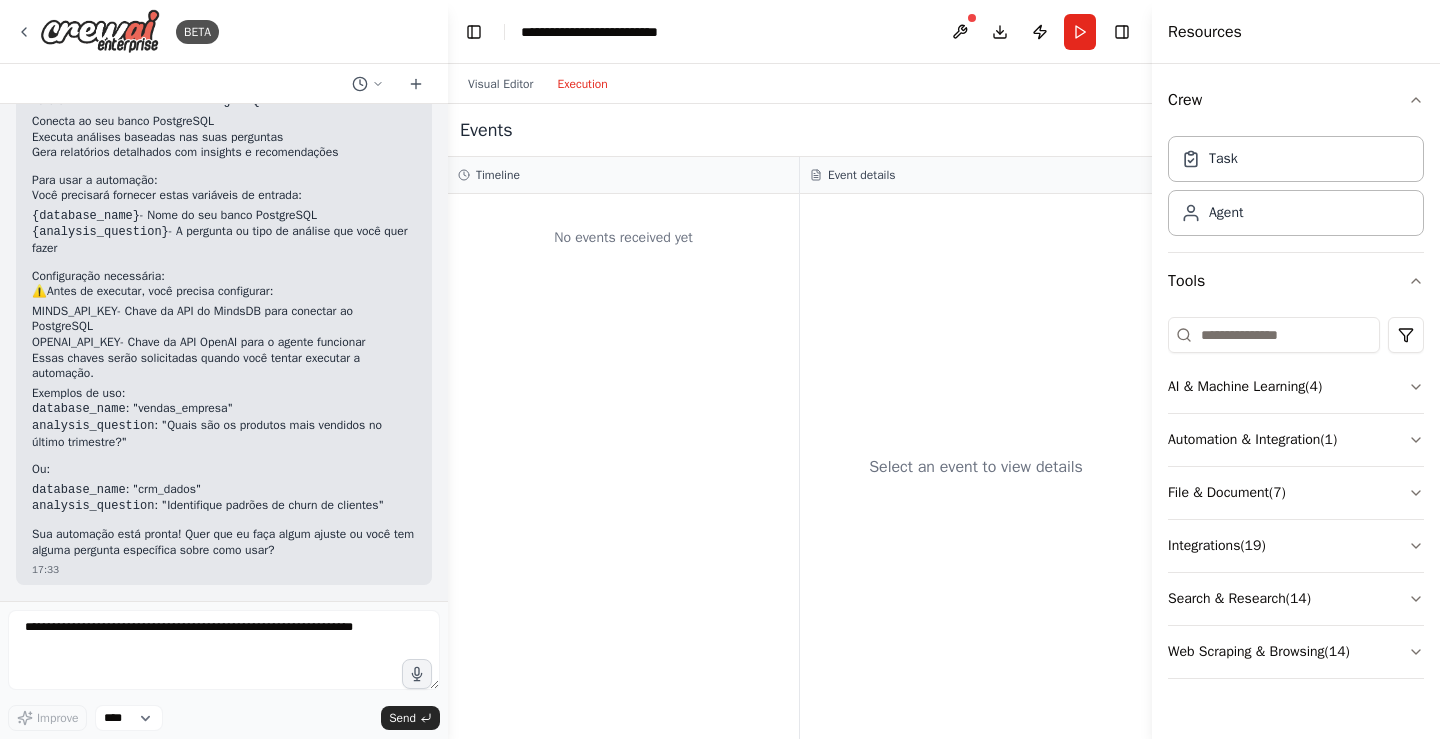 click on "Execution" at bounding box center [582, 84] 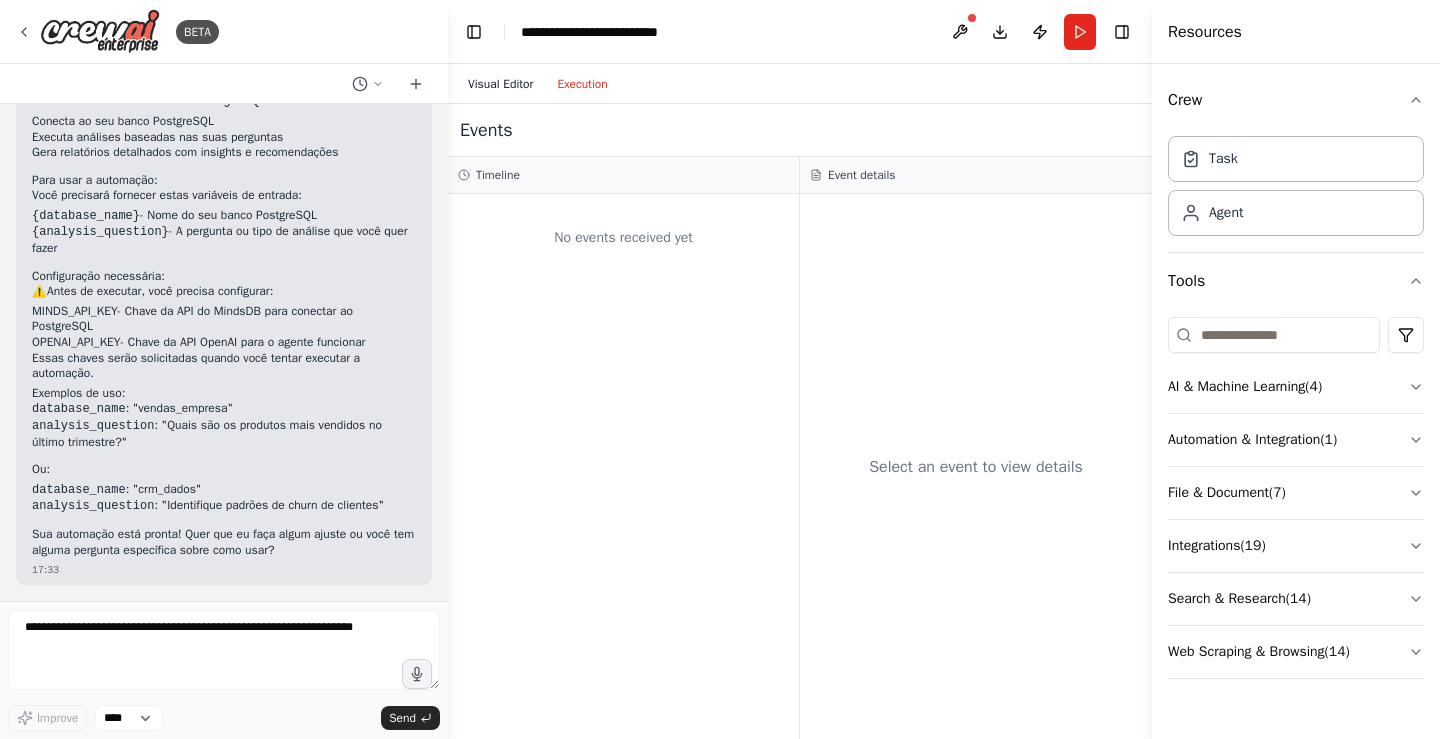 click on "Visual Editor" at bounding box center [500, 84] 